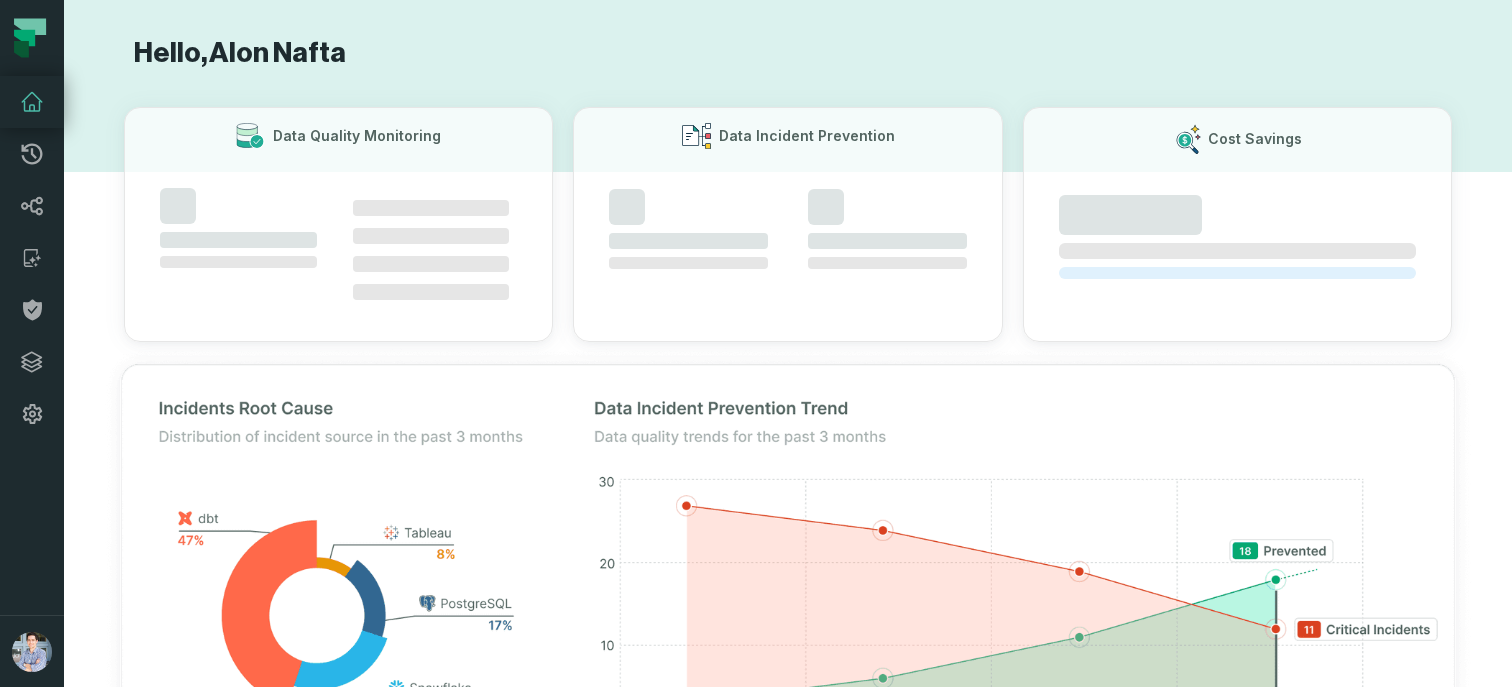 scroll, scrollTop: 0, scrollLeft: 0, axis: both 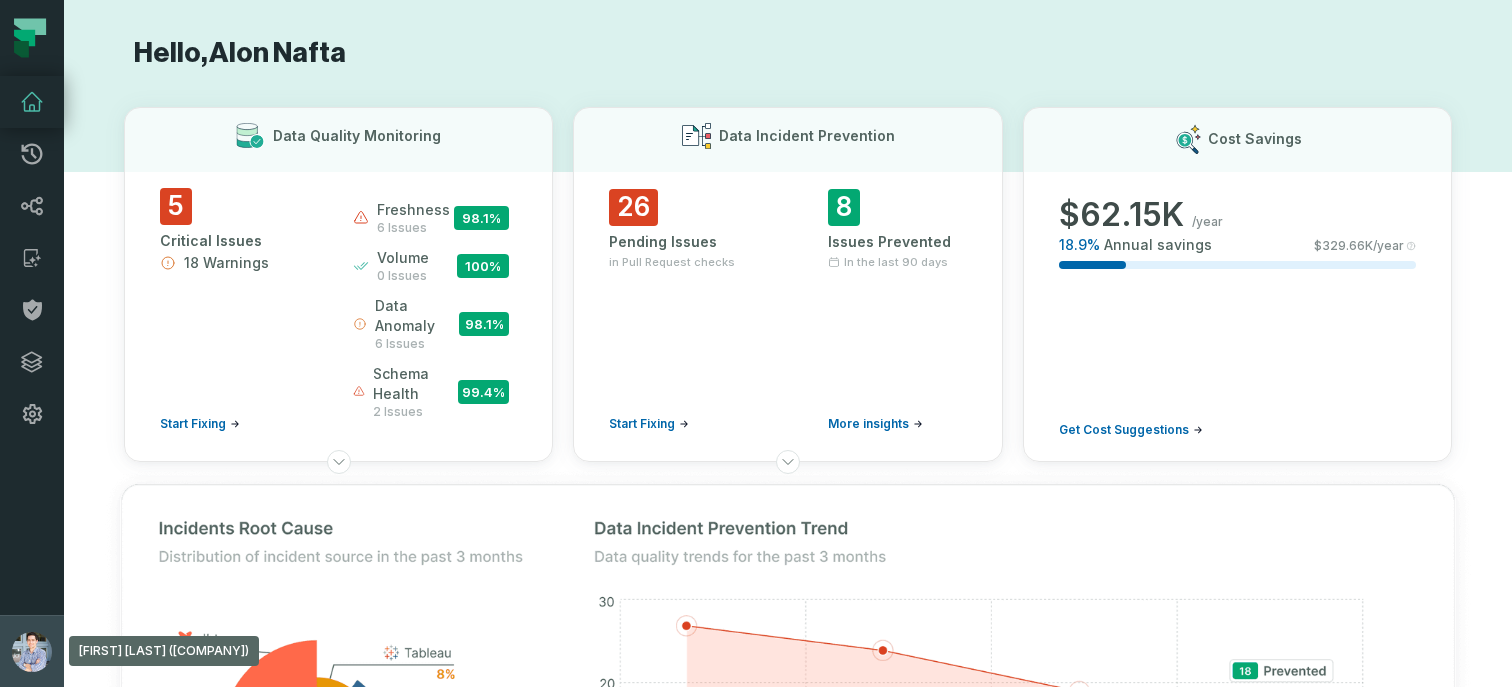 click on "Alon Nafta (Foundational-Demo) alon@foundational.io" at bounding box center (32, 651) 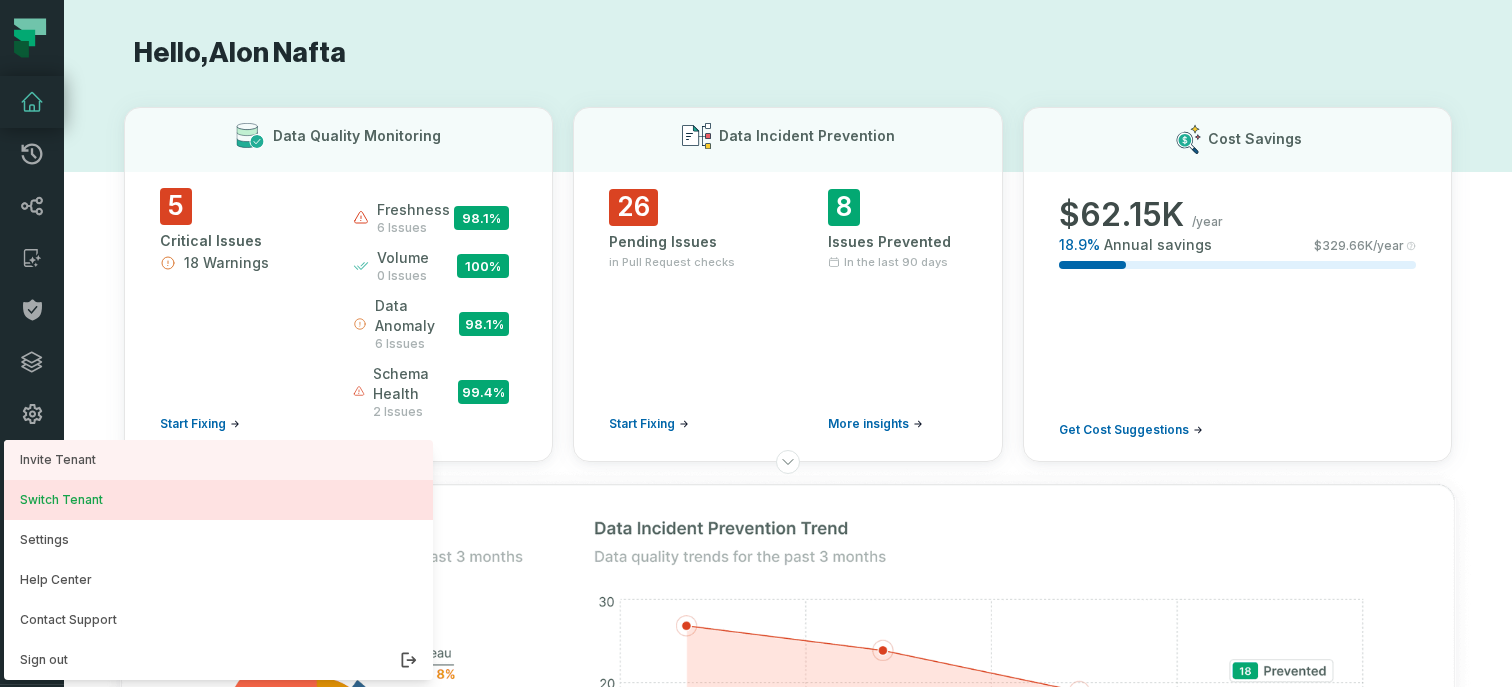 click on "Switch Tenant" at bounding box center [218, 500] 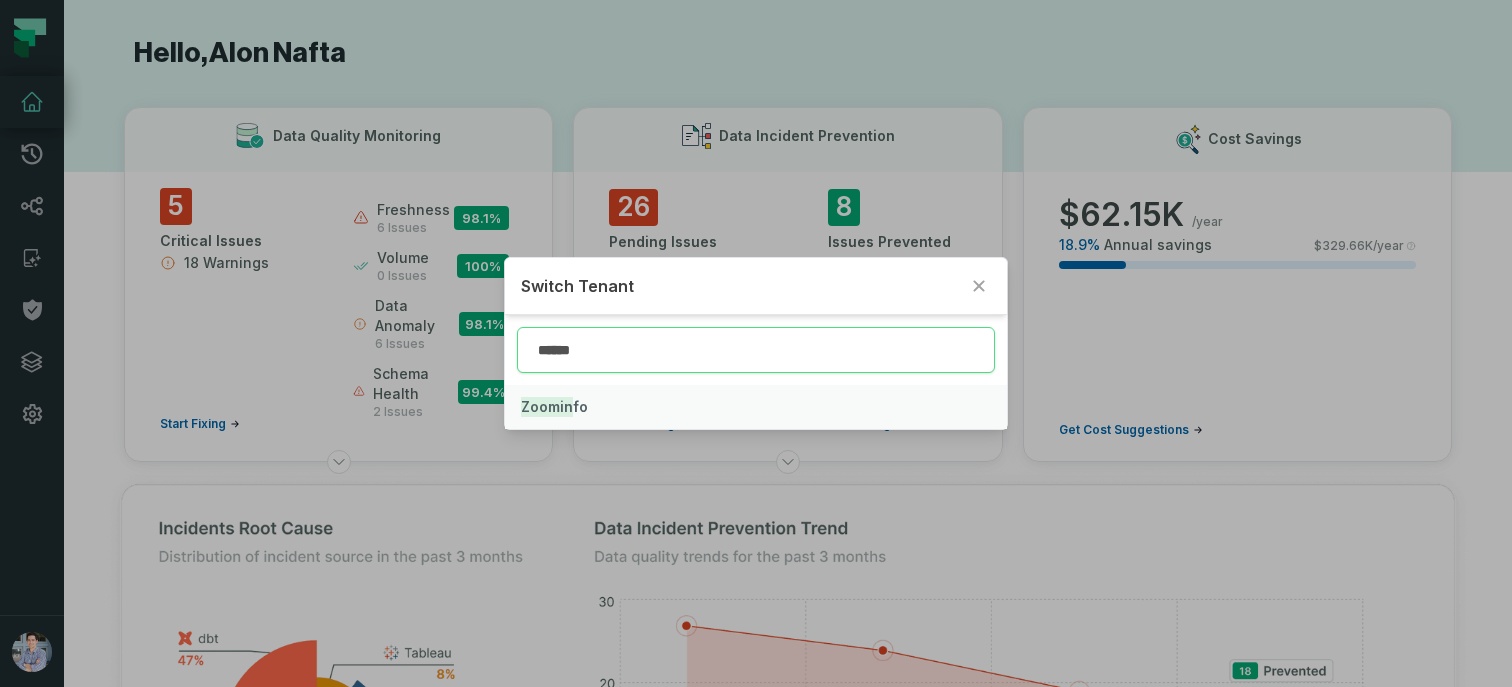 type on "******" 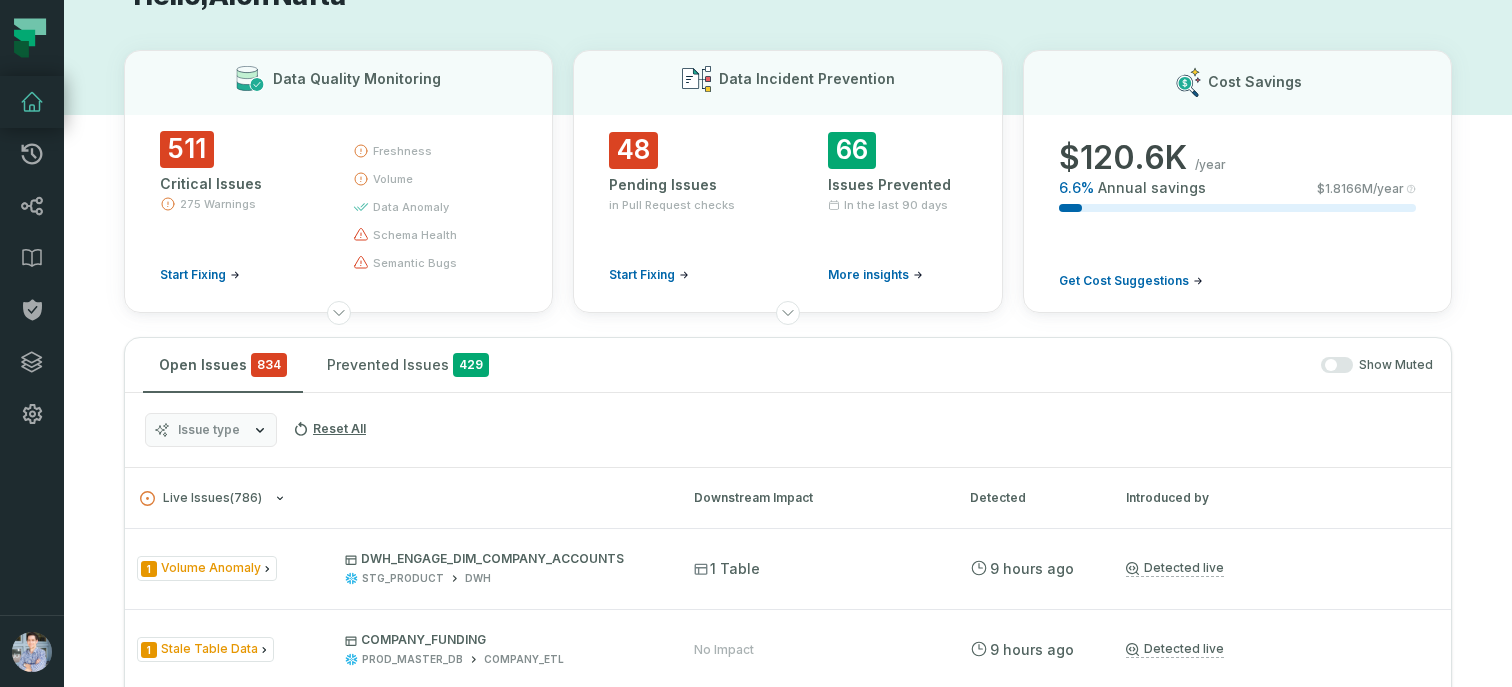 scroll, scrollTop: 58, scrollLeft: 0, axis: vertical 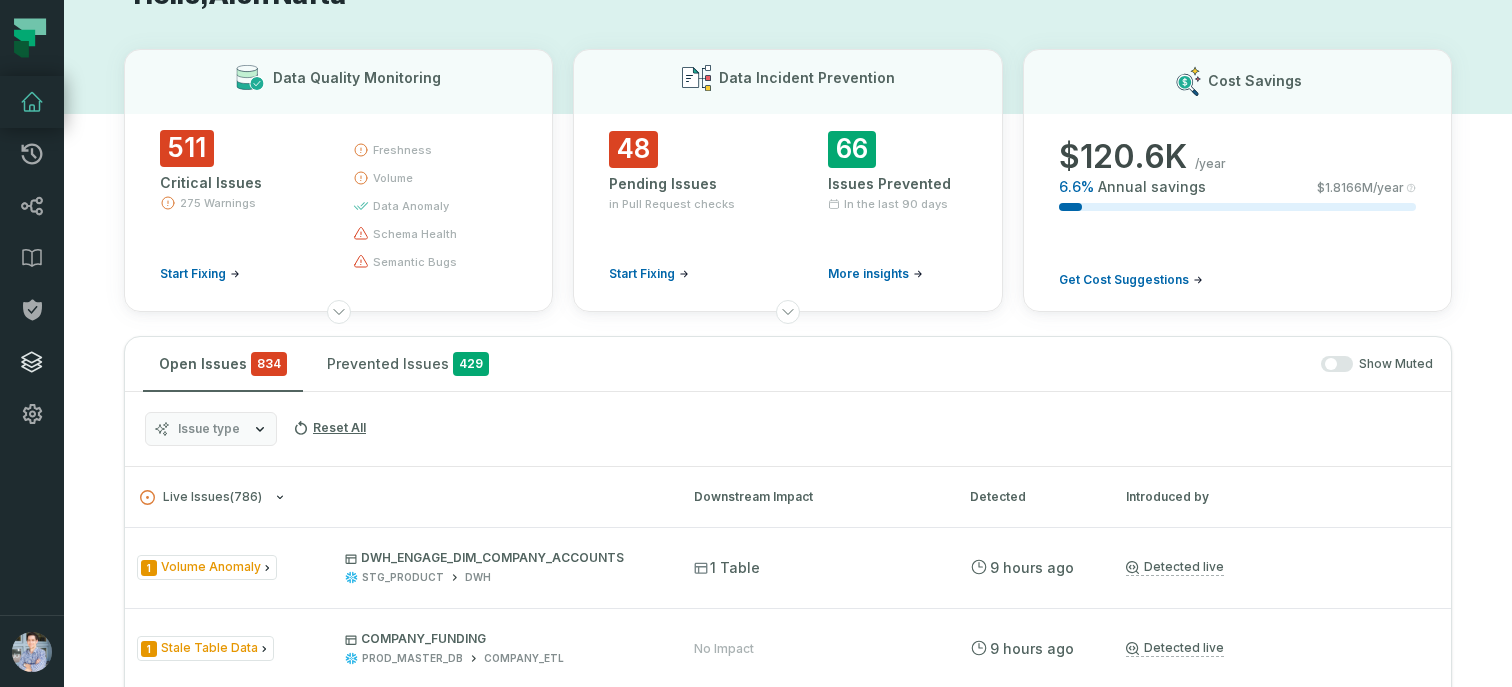 click 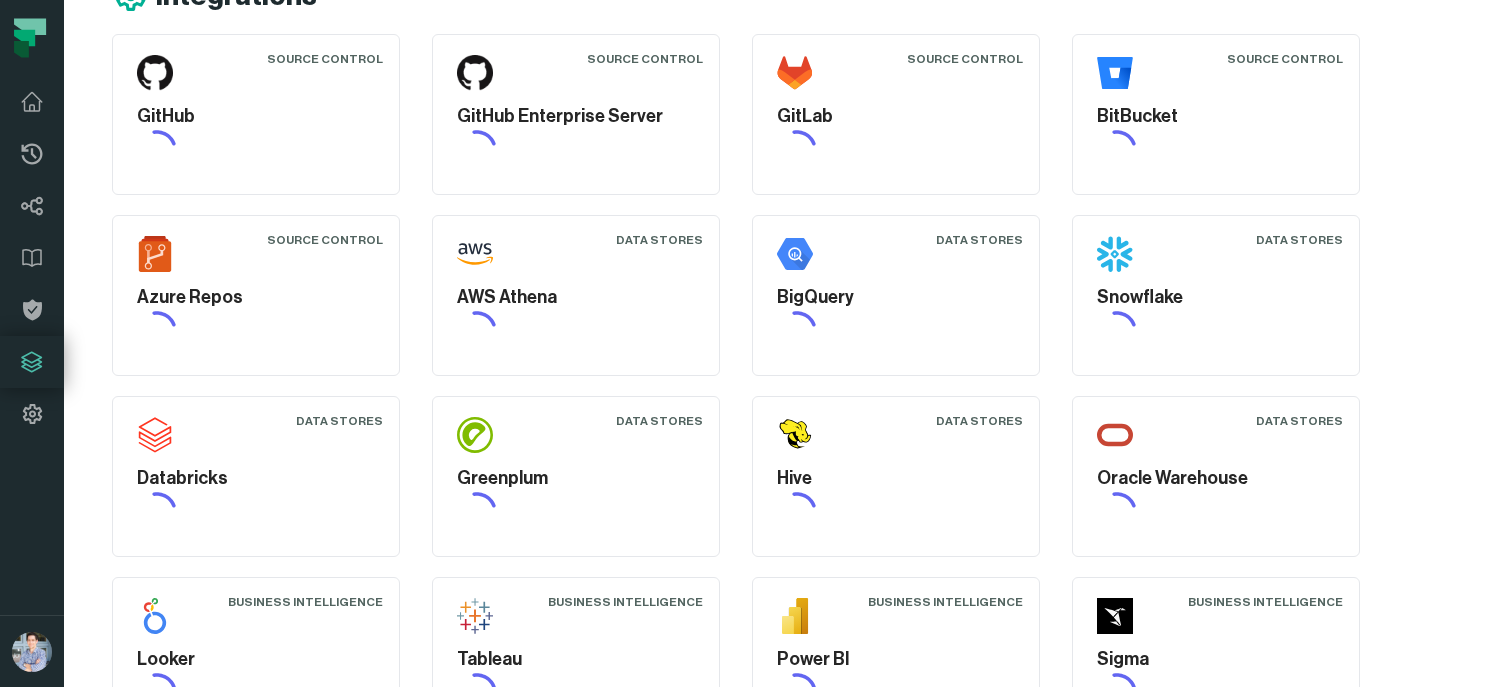 scroll, scrollTop: 0, scrollLeft: 0, axis: both 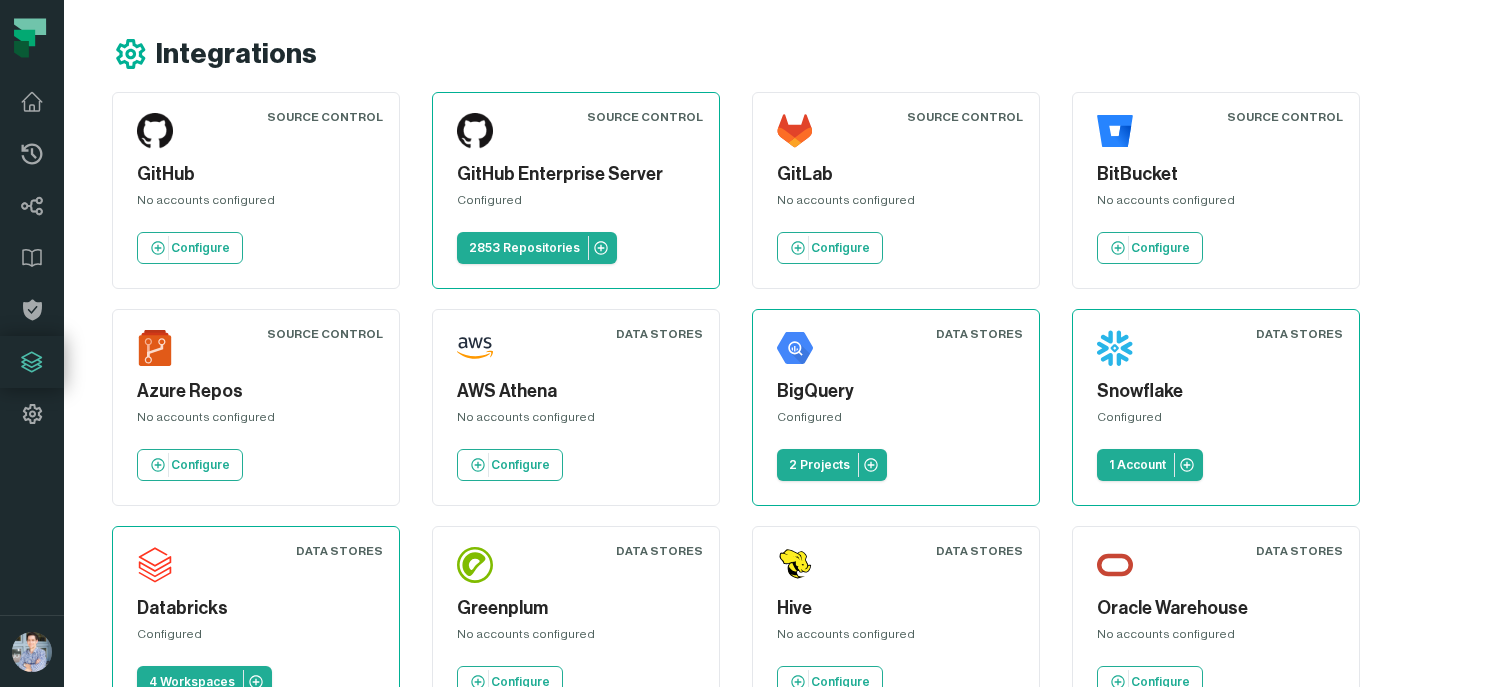 drag, startPoint x: 454, startPoint y: 253, endPoint x: 632, endPoint y: 249, distance: 178.04494 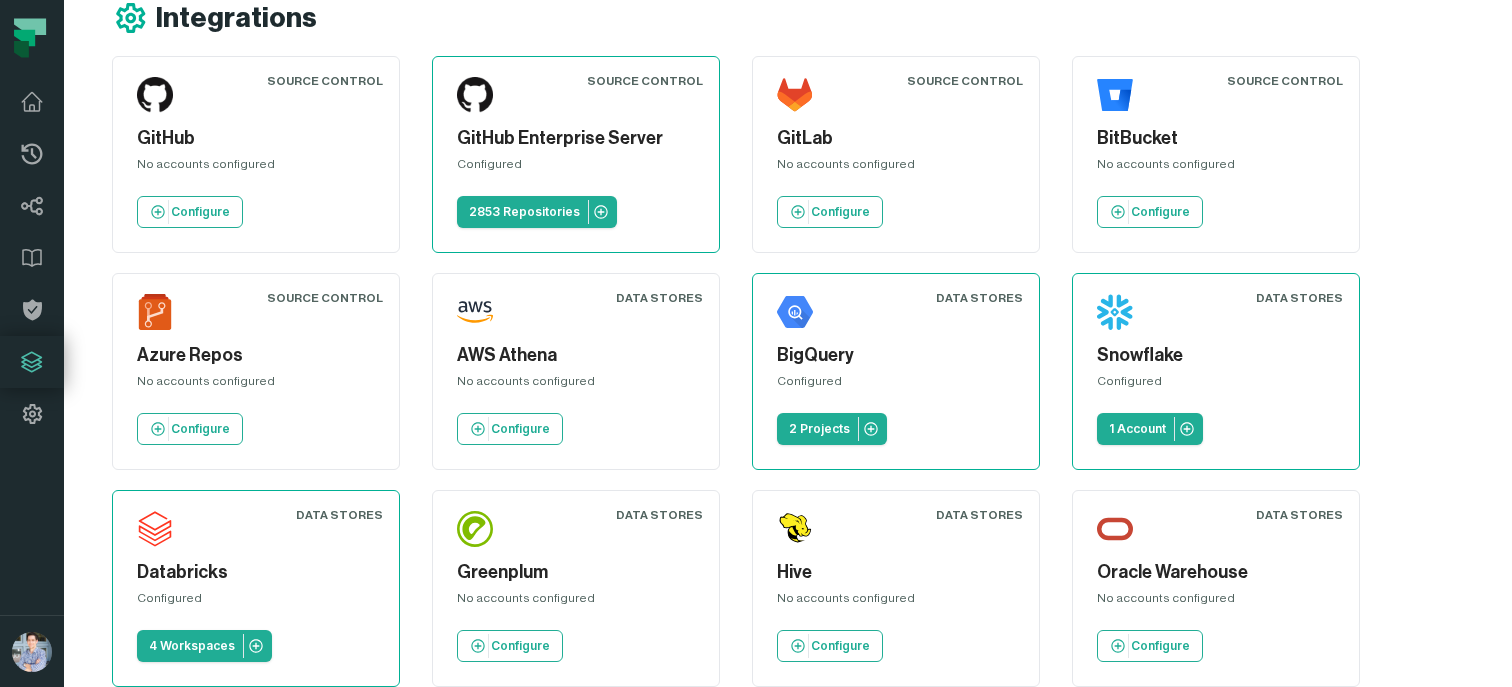 scroll, scrollTop: 0, scrollLeft: 0, axis: both 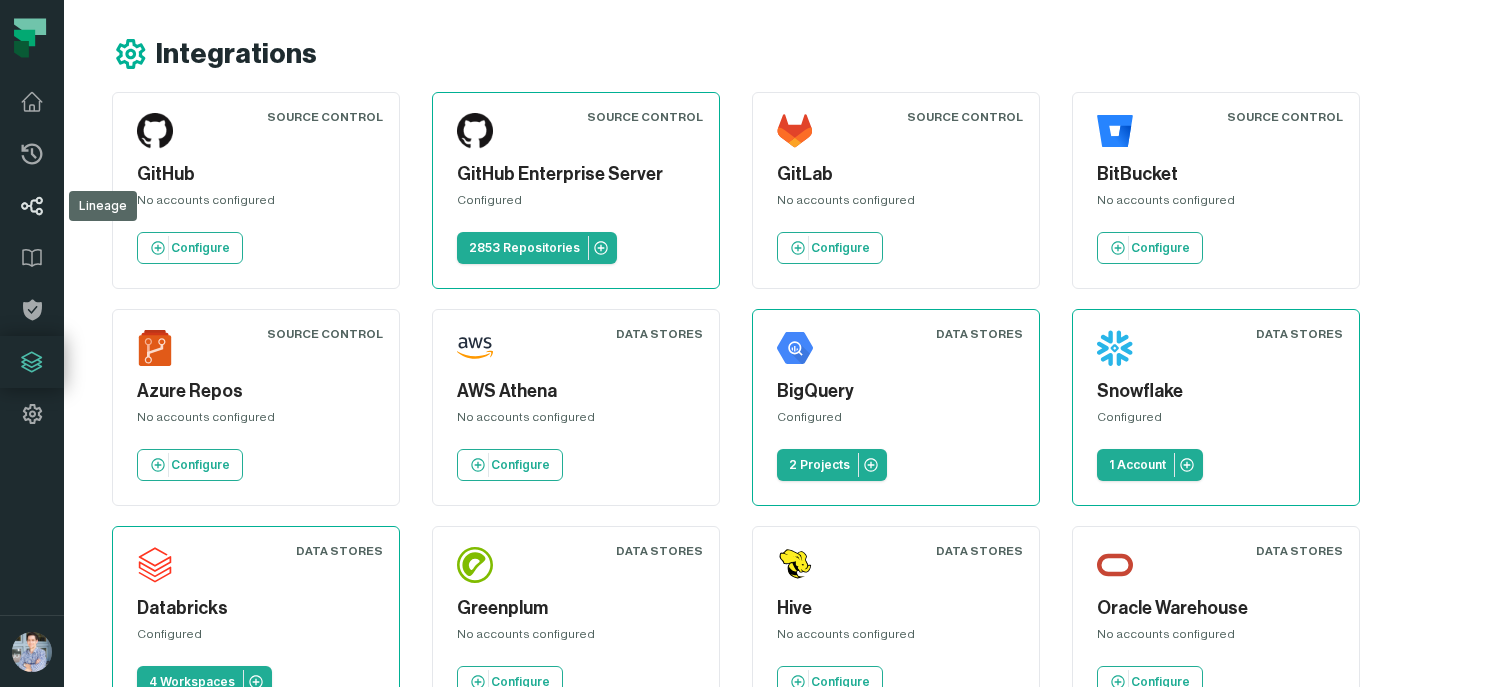 click on "Lineage" at bounding box center (32, 206) 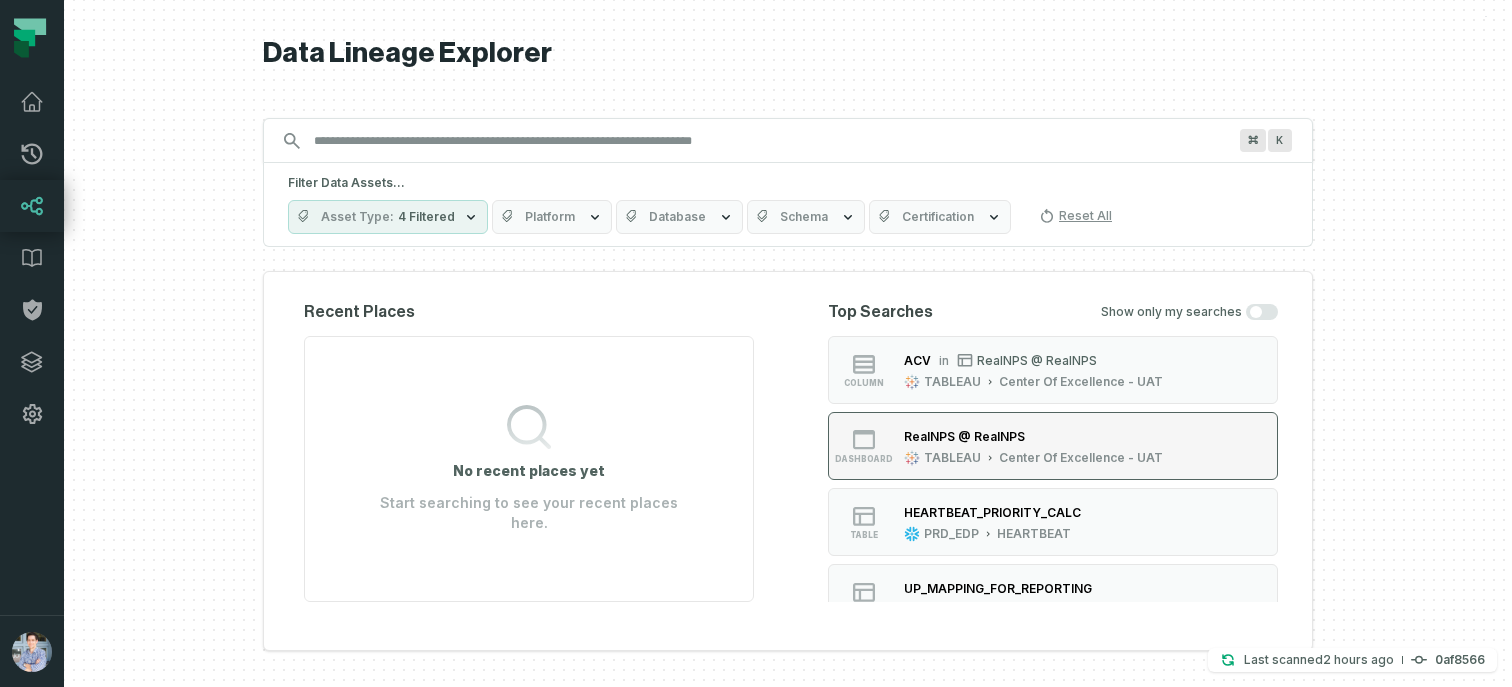 scroll, scrollTop: 30, scrollLeft: 0, axis: vertical 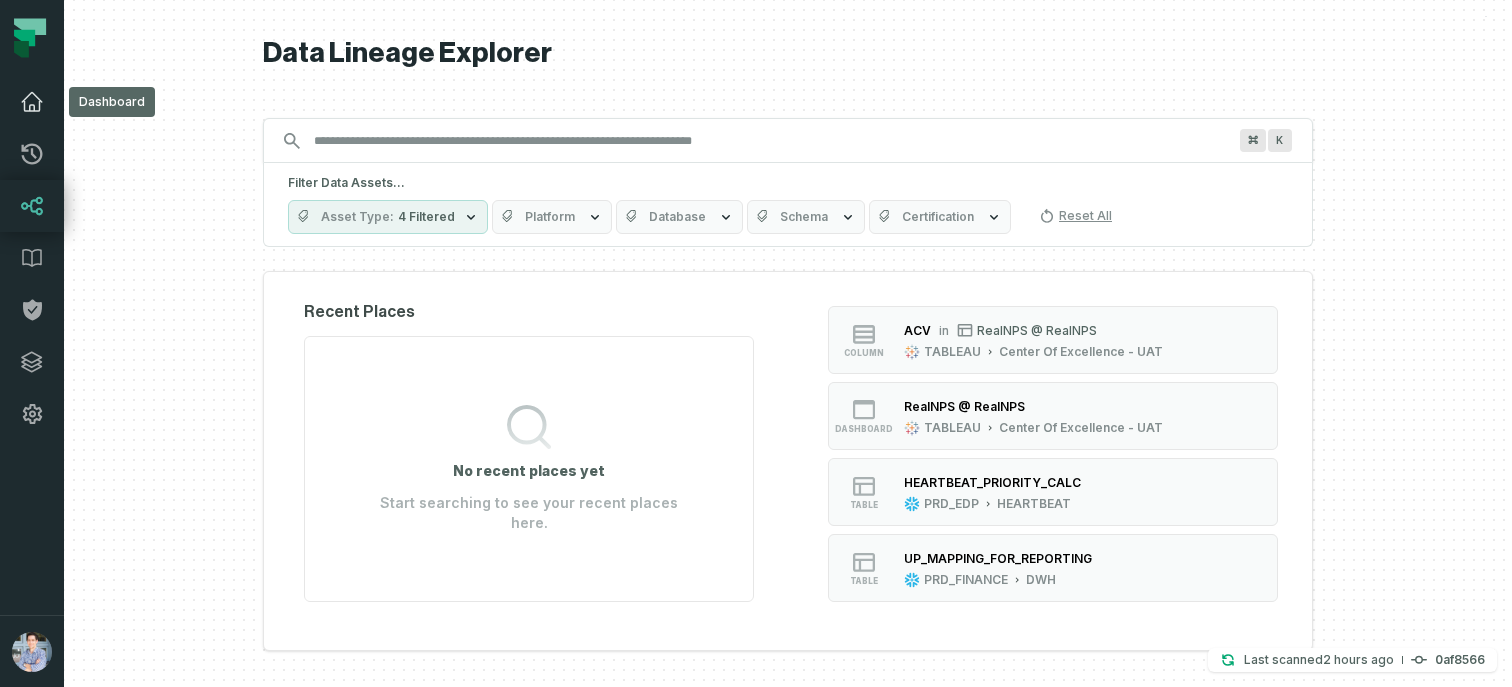 click 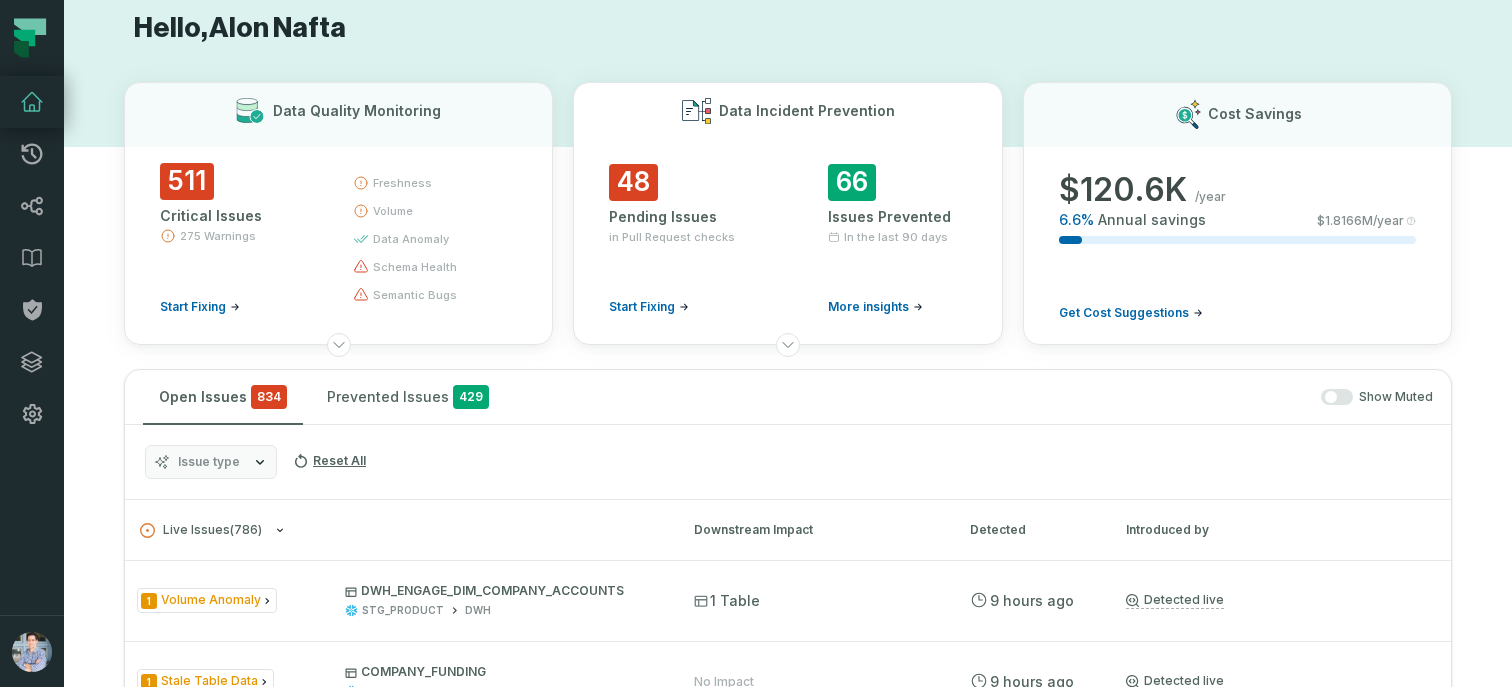 scroll, scrollTop: 54, scrollLeft: 0, axis: vertical 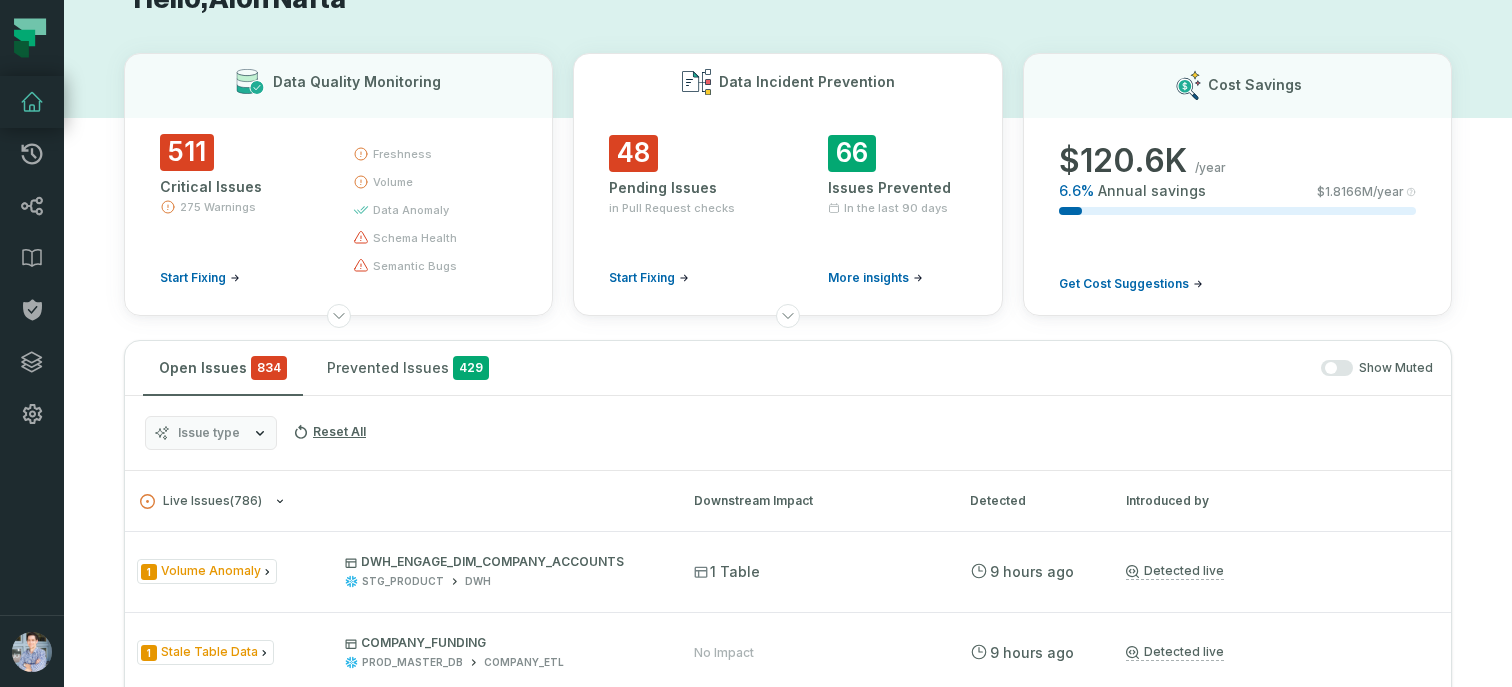 click on "48 Pending Issues in Pull Request checks Start Fixing 66 Issues Prevented In the last 90 days More insights" at bounding box center (787, 217) 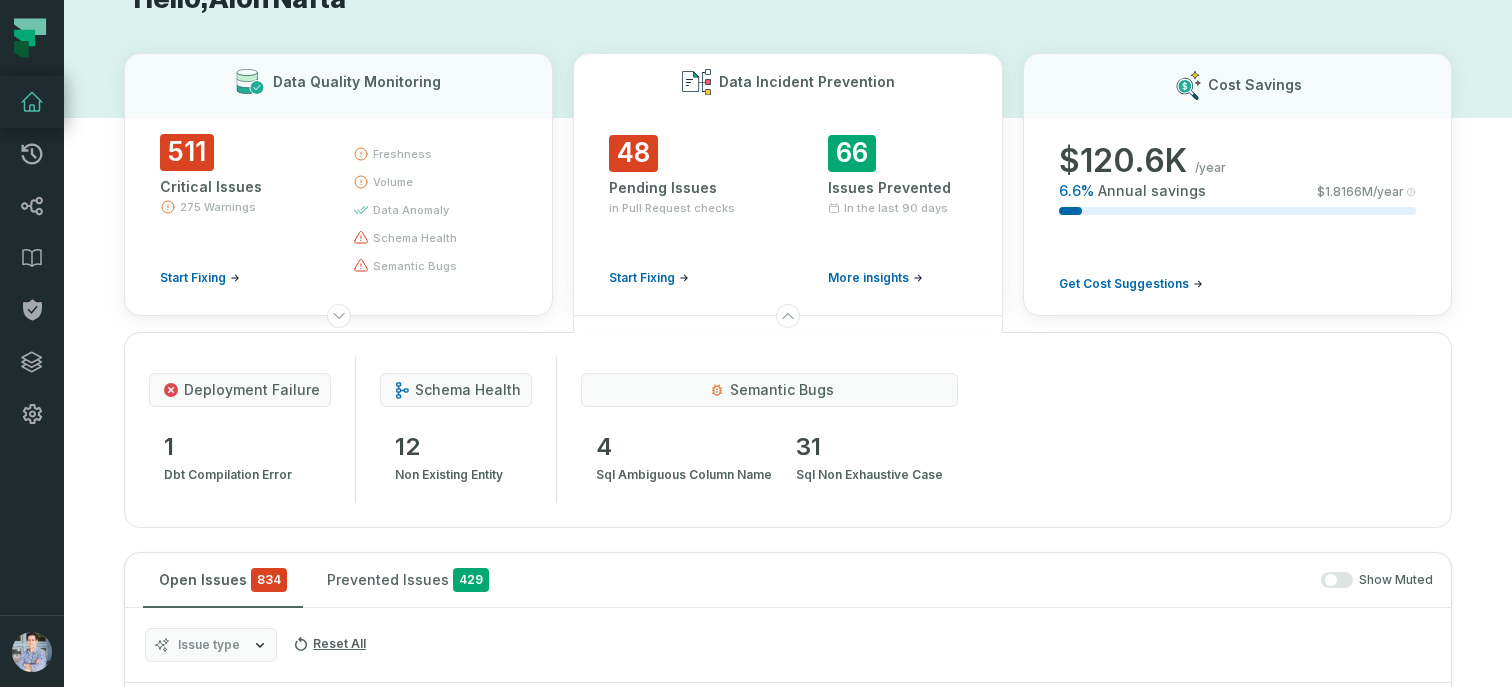 scroll, scrollTop: 103, scrollLeft: 0, axis: vertical 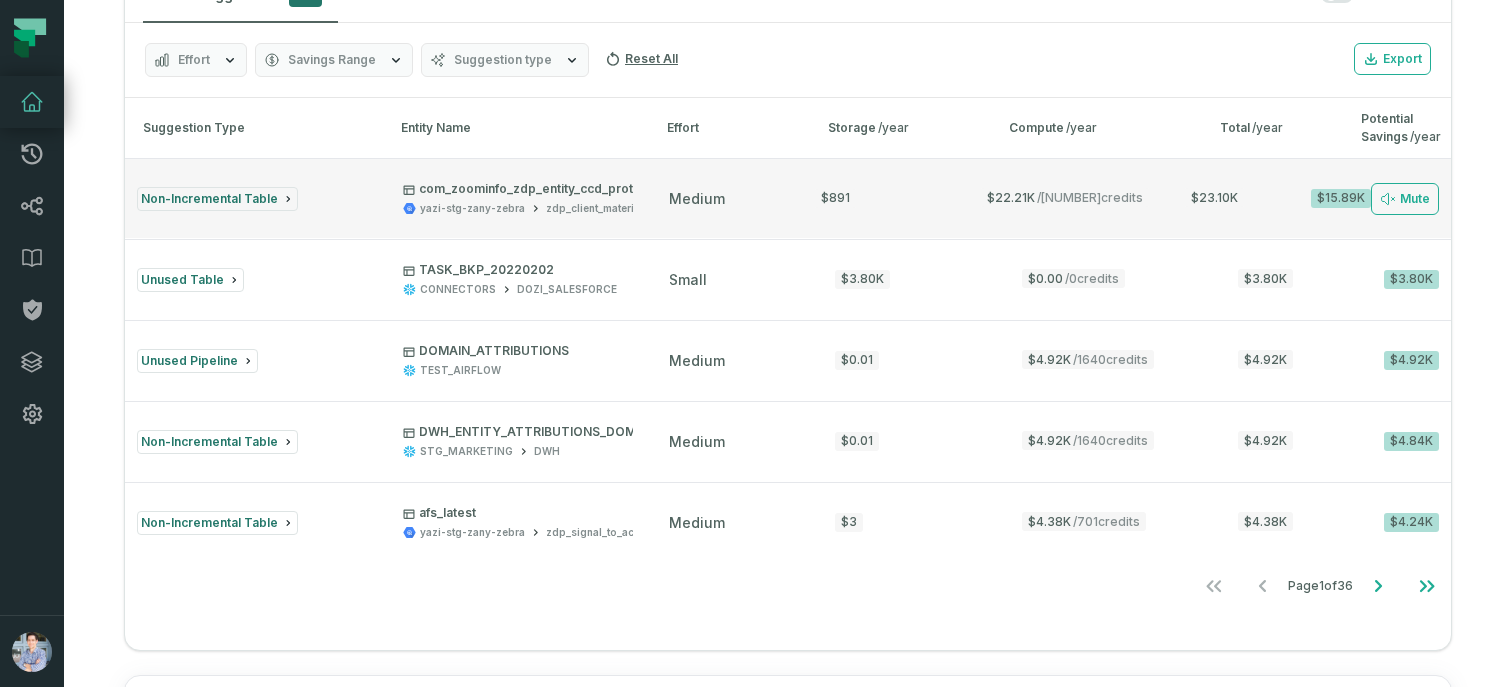 drag, startPoint x: 416, startPoint y: 189, endPoint x: 598, endPoint y: 175, distance: 182.53767 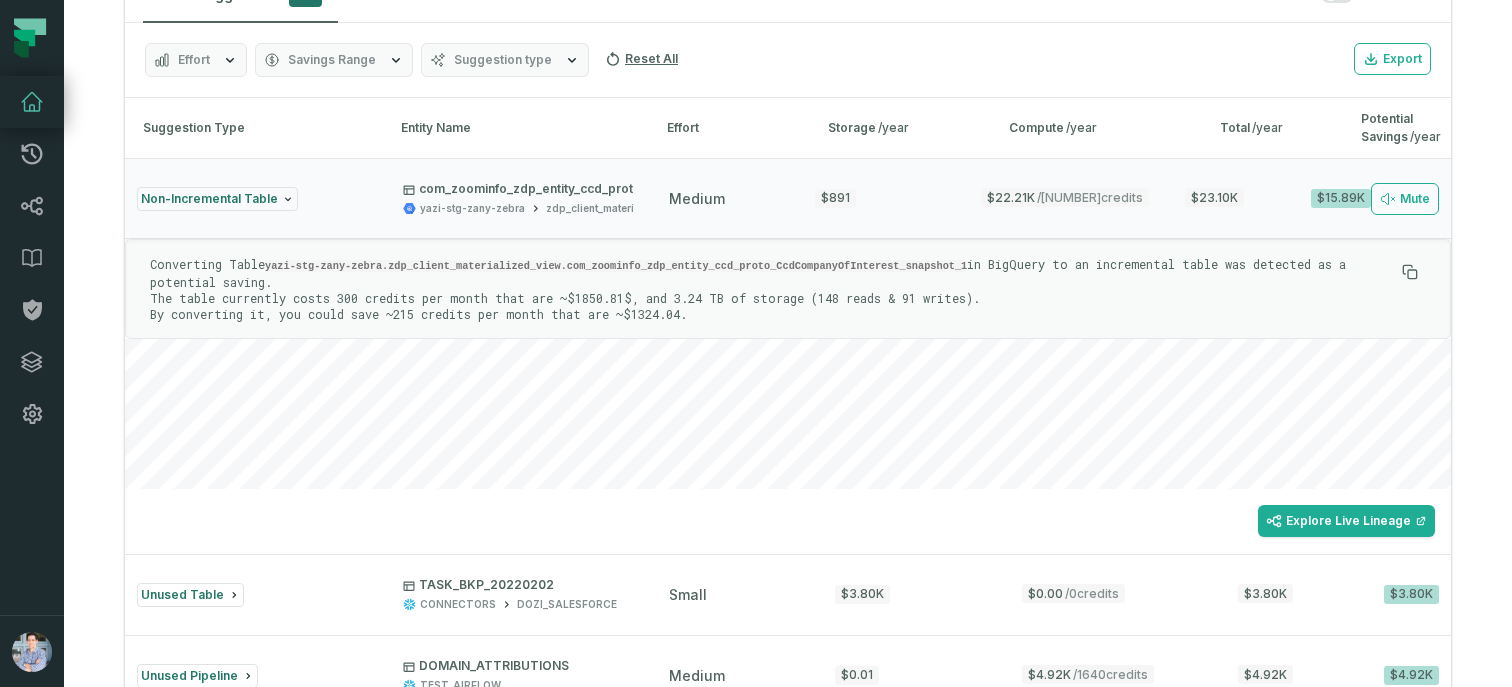 click on "Converting Table  yazi-stg-zany-zebra.zdp_client_materialized_view.com_zoominfo_zdp_entity_ccd_proto_CcdCompanyOfInterest_snapshot_1  in BigQuery to an incremental table was detected as a potential saving. The table currently costs 300 credits per month that are ~1850.81$, and 3.24 TB of storage (148 reads & 91 writes). By converting it, you could save ~215 credits per month that are ~1324.04$." at bounding box center (772, 289) 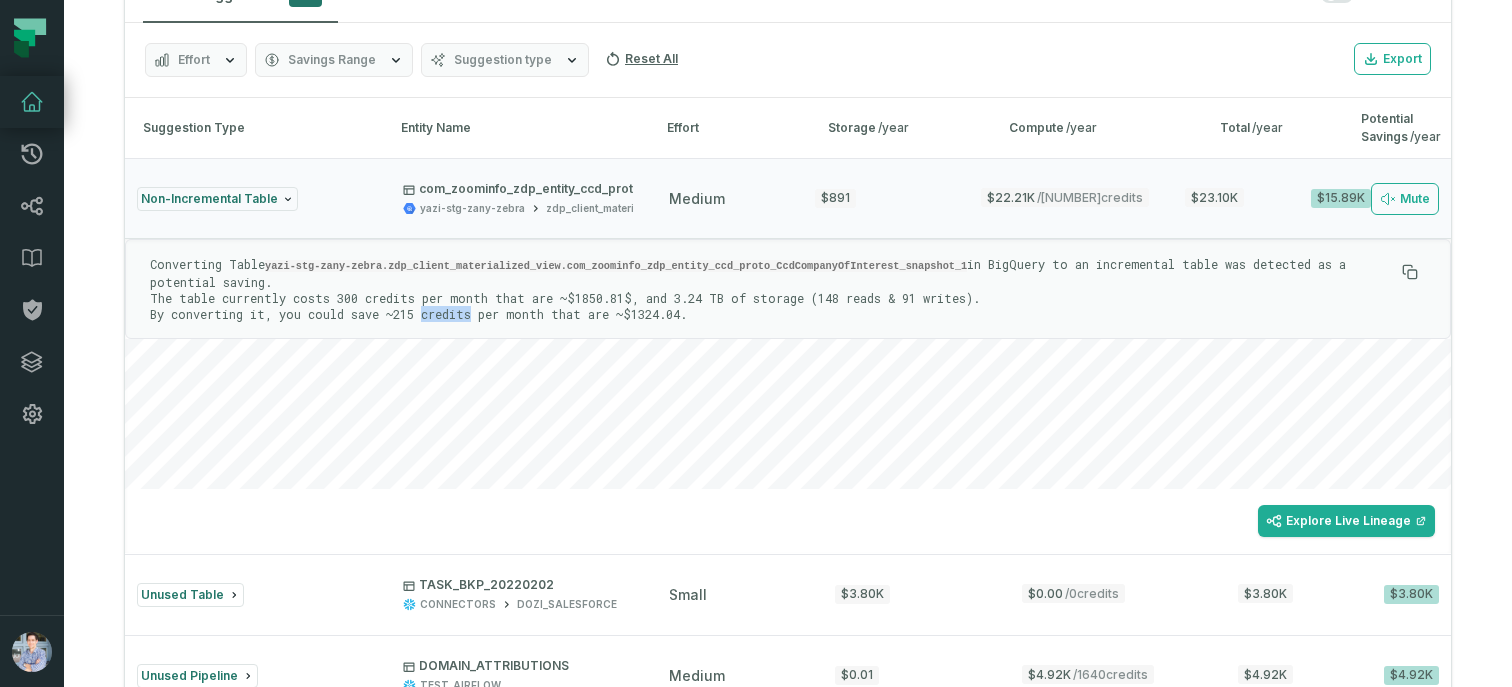 click on "Converting Table  yazi-stg-zany-zebra.zdp_client_materialized_view.com_zoominfo_zdp_entity_ccd_proto_CcdCompanyOfInterest_snapshot_1  in BigQuery to an incremental table was detected as a potential saving. The table currently costs 300 credits per month that are ~1850.81$, and 3.24 TB of storage (148 reads & 91 writes). By converting it, you could save ~215 credits per month that are ~1324.04$." at bounding box center (772, 289) 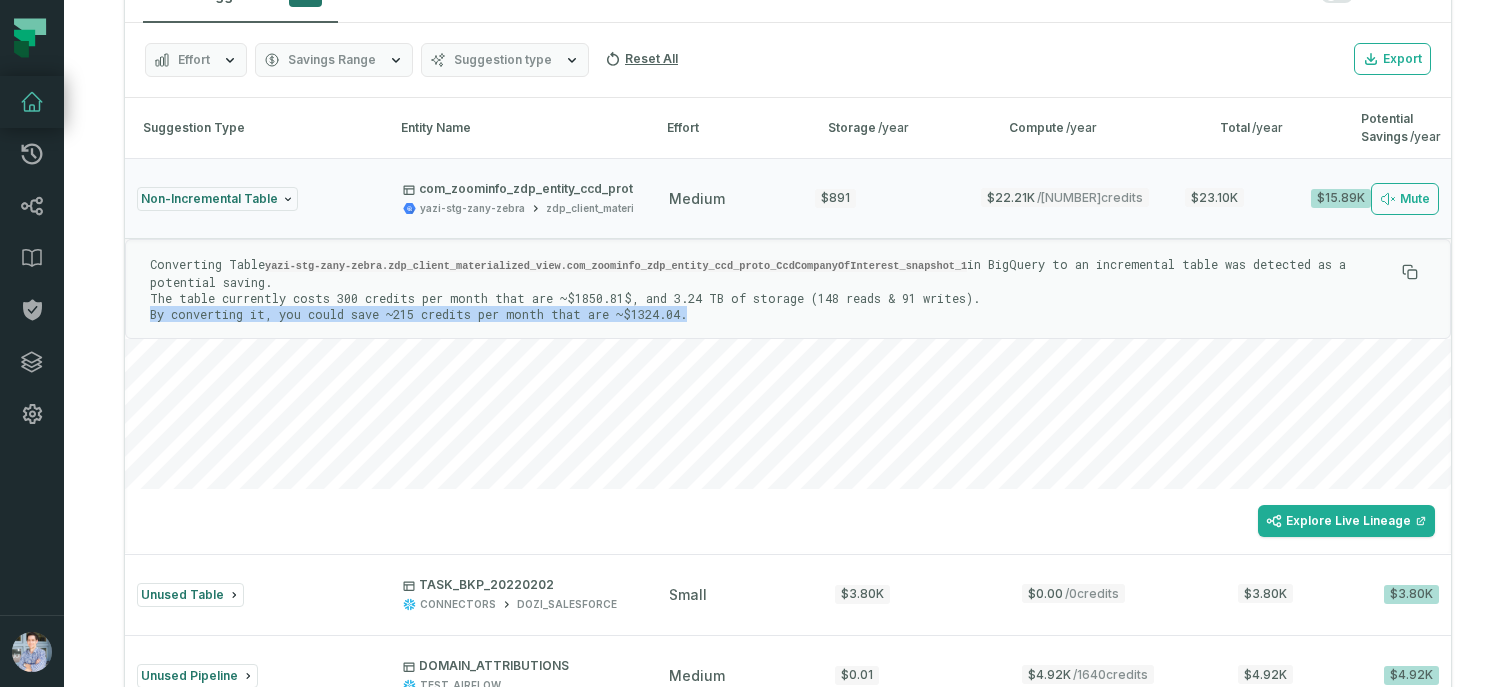 click on "Converting Table  yazi-stg-zany-zebra.zdp_client_materialized_view.com_zoominfo_zdp_entity_ccd_proto_CcdCompanyOfInterest_snapshot_1  in BigQuery to an incremental table was detected as a potential saving. The table currently costs 300 credits per month that are ~1850.81$, and 3.24 TB of storage (148 reads & 91 writes). By converting it, you could save ~215 credits per month that are ~1324.04$." at bounding box center (772, 289) 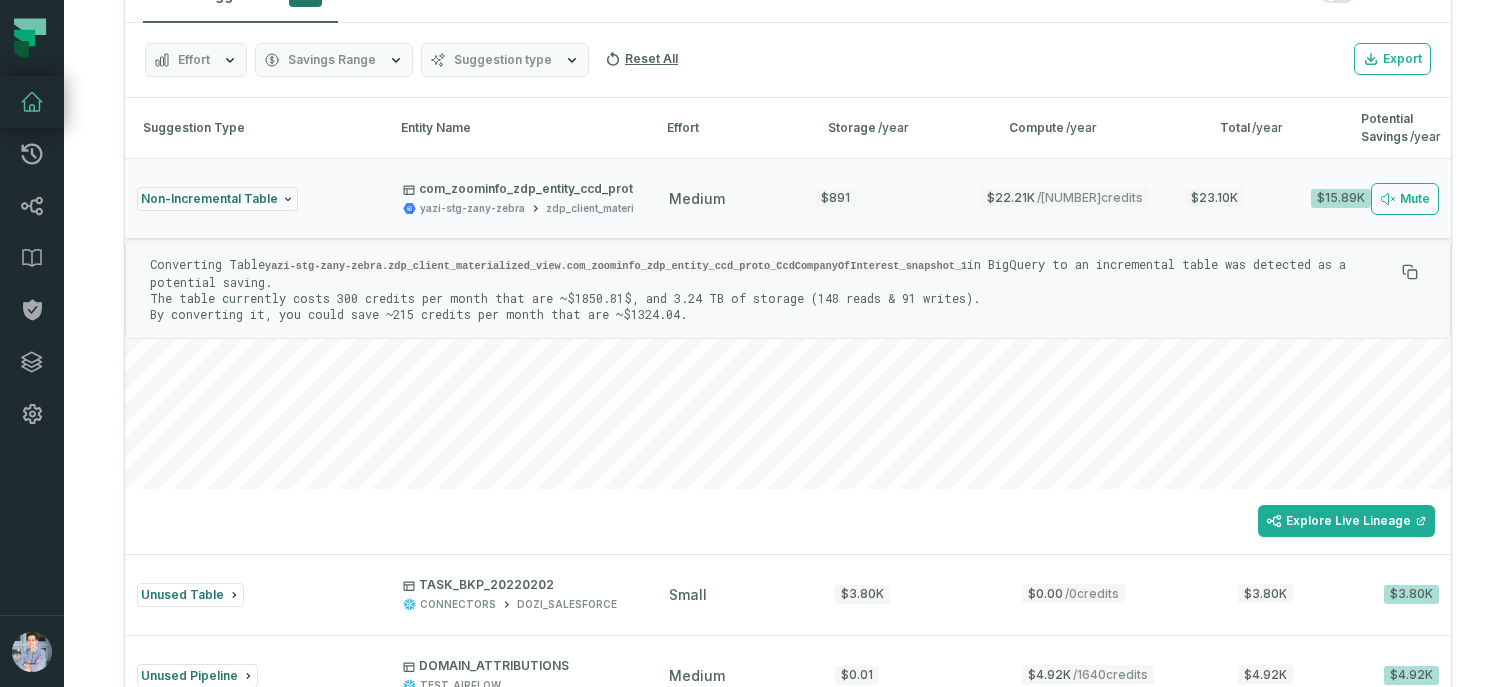 click on "Converting Table  yazi-stg-zany-zebra.zdp_client_materialized_view.com_zoominfo_zdp_entity_ccd_proto_CcdCompanyOfInterest_snapshot_1  in BigQuery to an incremental table was detected as a potential saving. The table currently costs 300 credits per month that are ~1850.81$, and 3.24 TB of storage (148 reads & 91 writes). By converting it, you could save ~215 credits per month that are ~1324.04$." at bounding box center (772, 289) 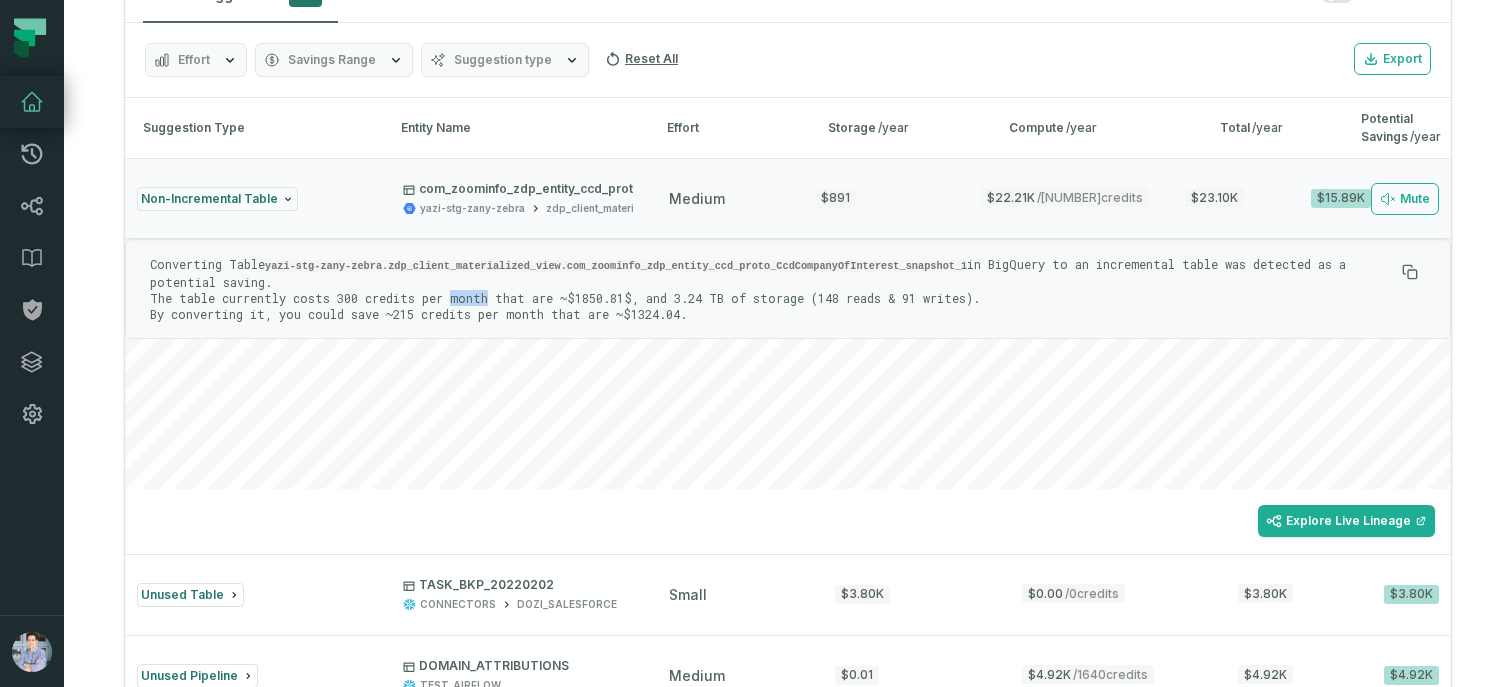 click on "Converting Table  yazi-stg-zany-zebra.zdp_client_materialized_view.com_zoominfo_zdp_entity_ccd_proto_CcdCompanyOfInterest_snapshot_1  in BigQuery to an incremental table was detected as a potential saving. The table currently costs 300 credits per month that are ~1850.81$, and 3.24 TB of storage (148 reads & 91 writes). By converting it, you could save ~215 credits per month that are ~1324.04$." at bounding box center (772, 289) 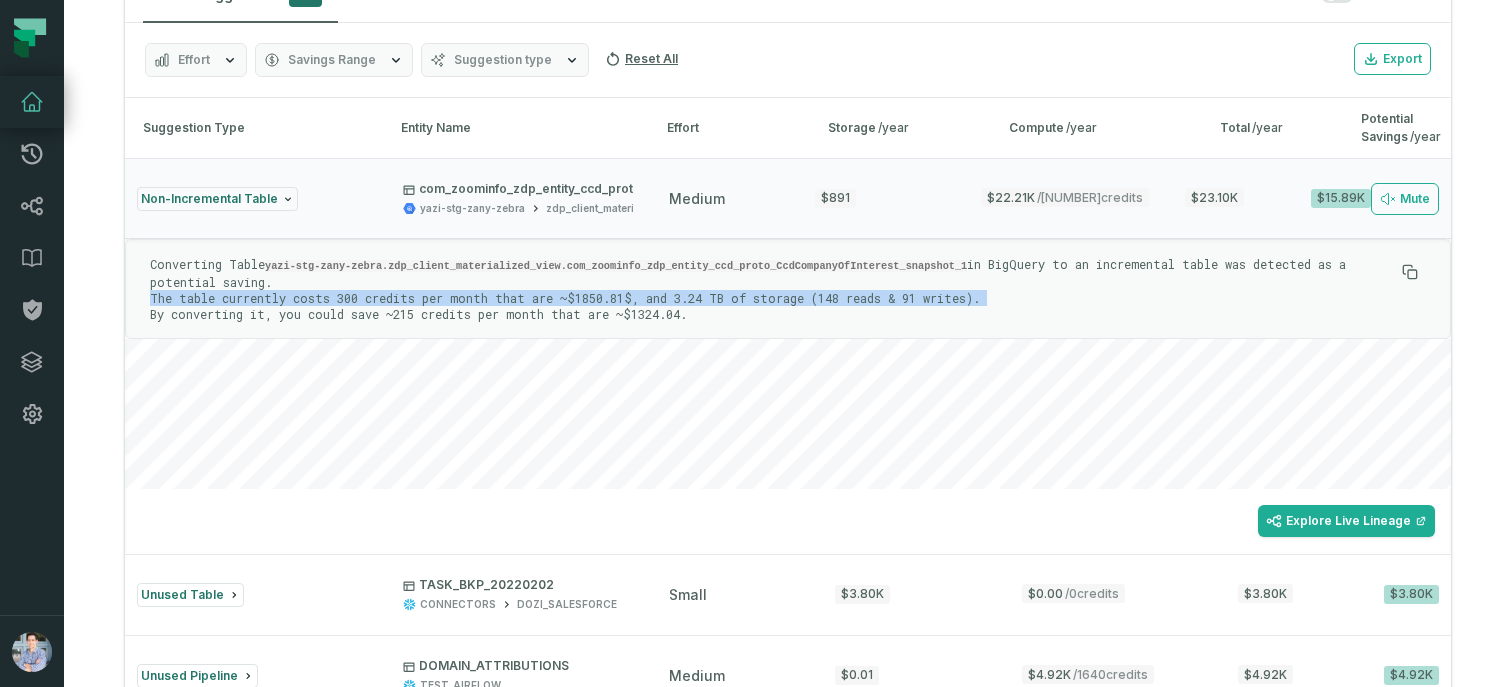 click on "Converting Table  yazi-stg-zany-zebra.zdp_client_materialized_view.com_zoominfo_zdp_entity_ccd_proto_CcdCompanyOfInterest_snapshot_1  in BigQuery to an incremental table was detected as a potential saving. The table currently costs 300 credits per month that are ~1850.81$, and 3.24 TB of storage (148 reads & 91 writes). By converting it, you could save ~215 credits per month that are ~1324.04$." at bounding box center (788, 289) 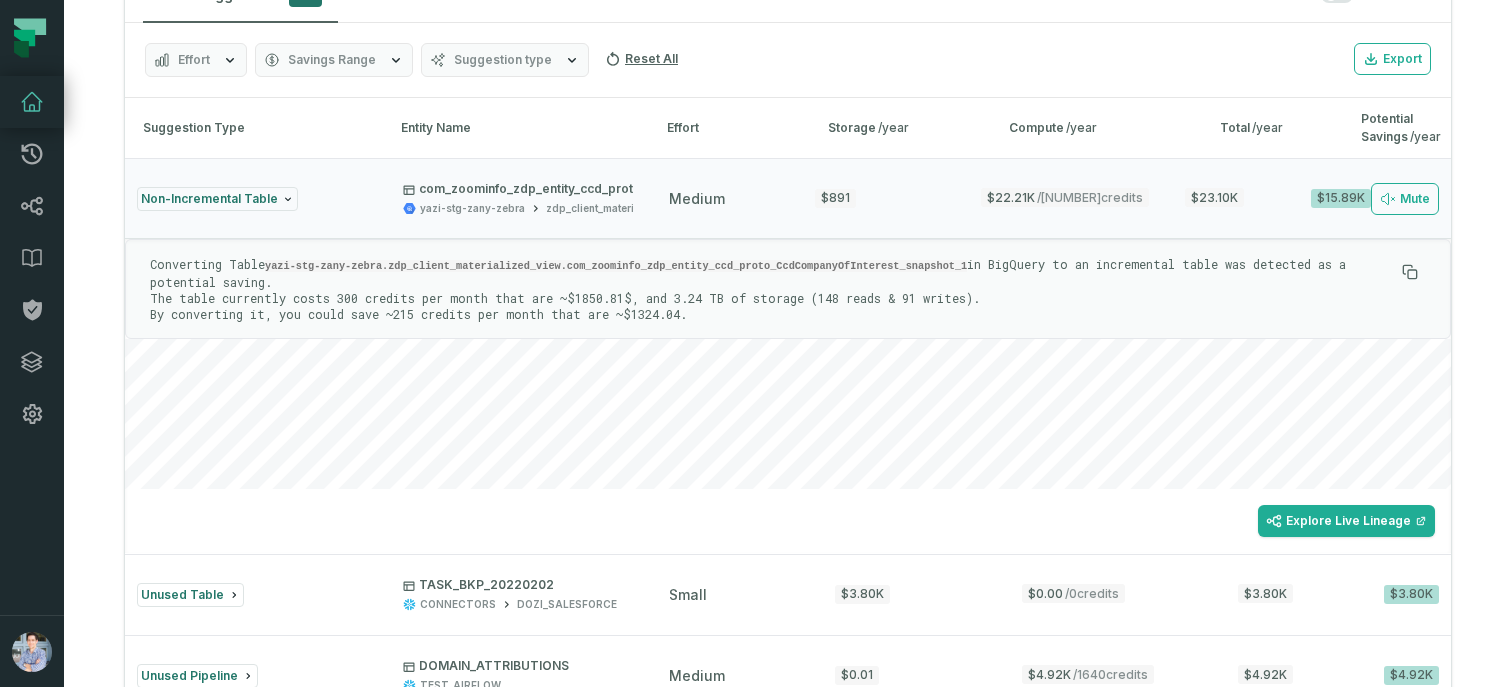 click on "Converting Table  yazi-stg-zany-zebra.zdp_client_materialized_view.com_zoominfo_zdp_entity_ccd_proto_CcdCompanyOfInterest_snapshot_1  in BigQuery to an incremental table was detected as a potential saving. The table currently costs 300 credits per month that are ~1850.81$, and 3.24 TB of storage (148 reads & 91 writes). By converting it, you could save ~215 credits per month that are ~1324.04$." at bounding box center (788, 289) 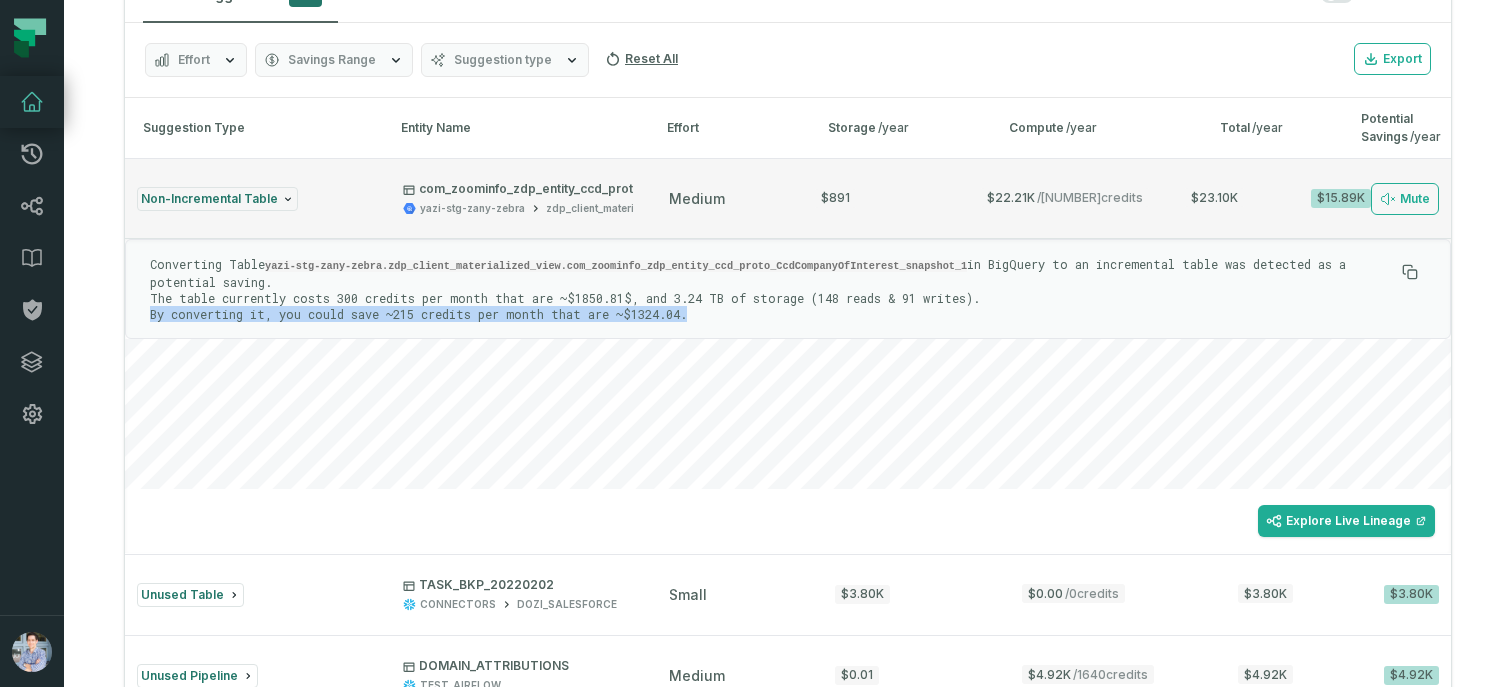 click on "Non-Incremental Table" at bounding box center (252, 199) 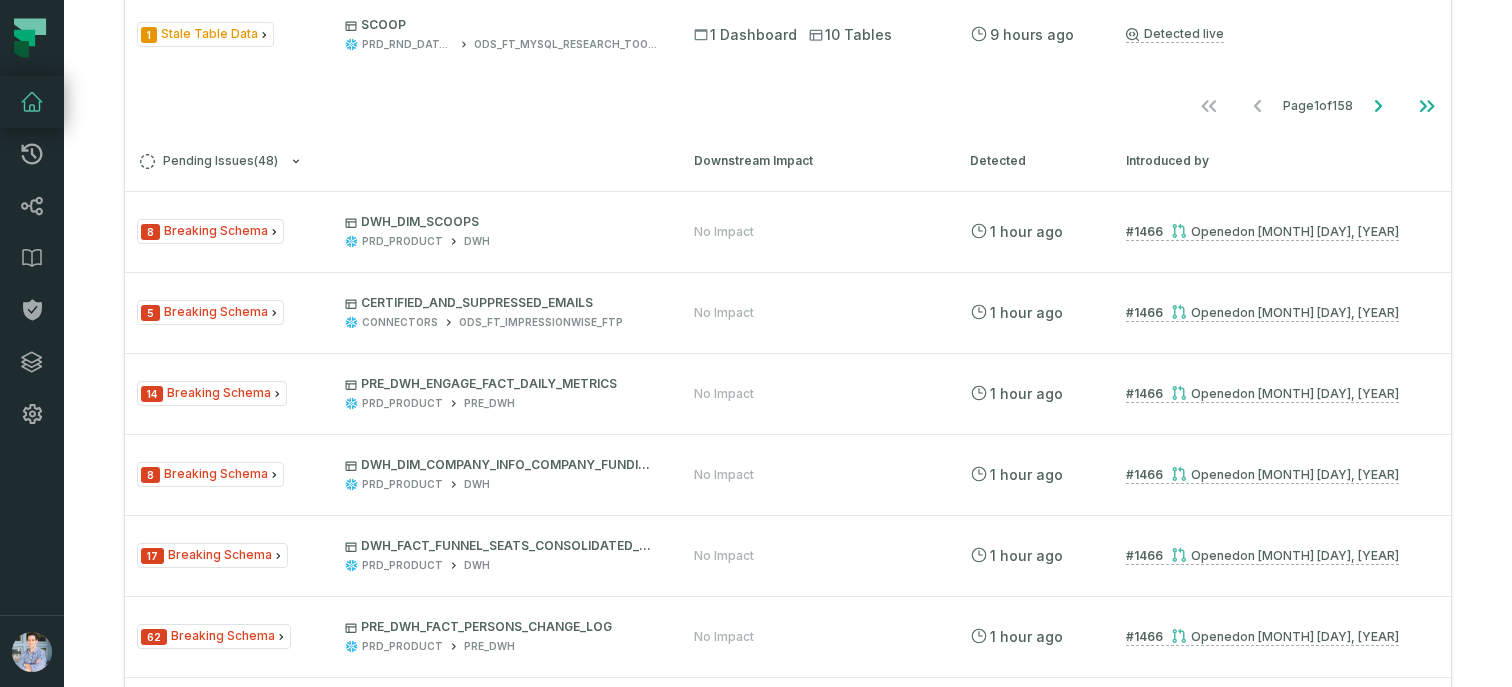scroll, scrollTop: 0, scrollLeft: 0, axis: both 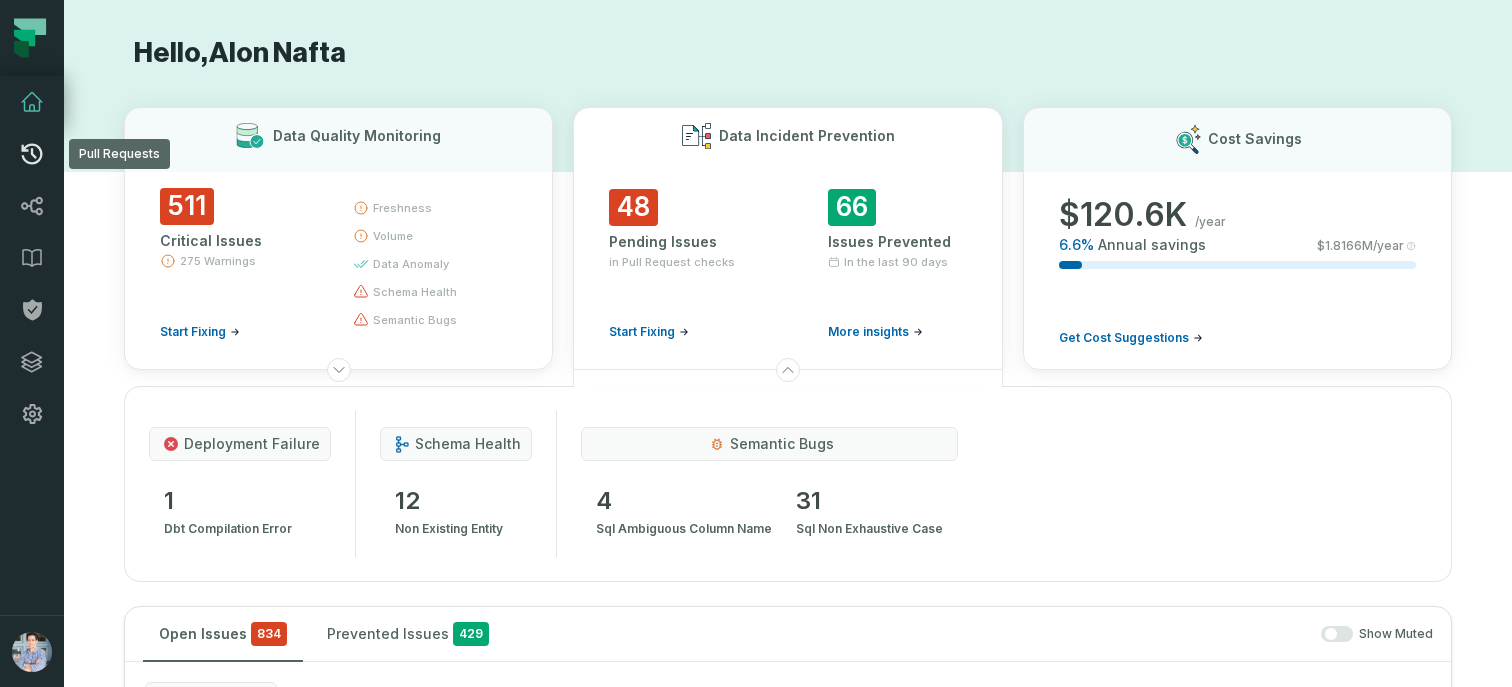 click on "Pull Requests" at bounding box center (32, 154) 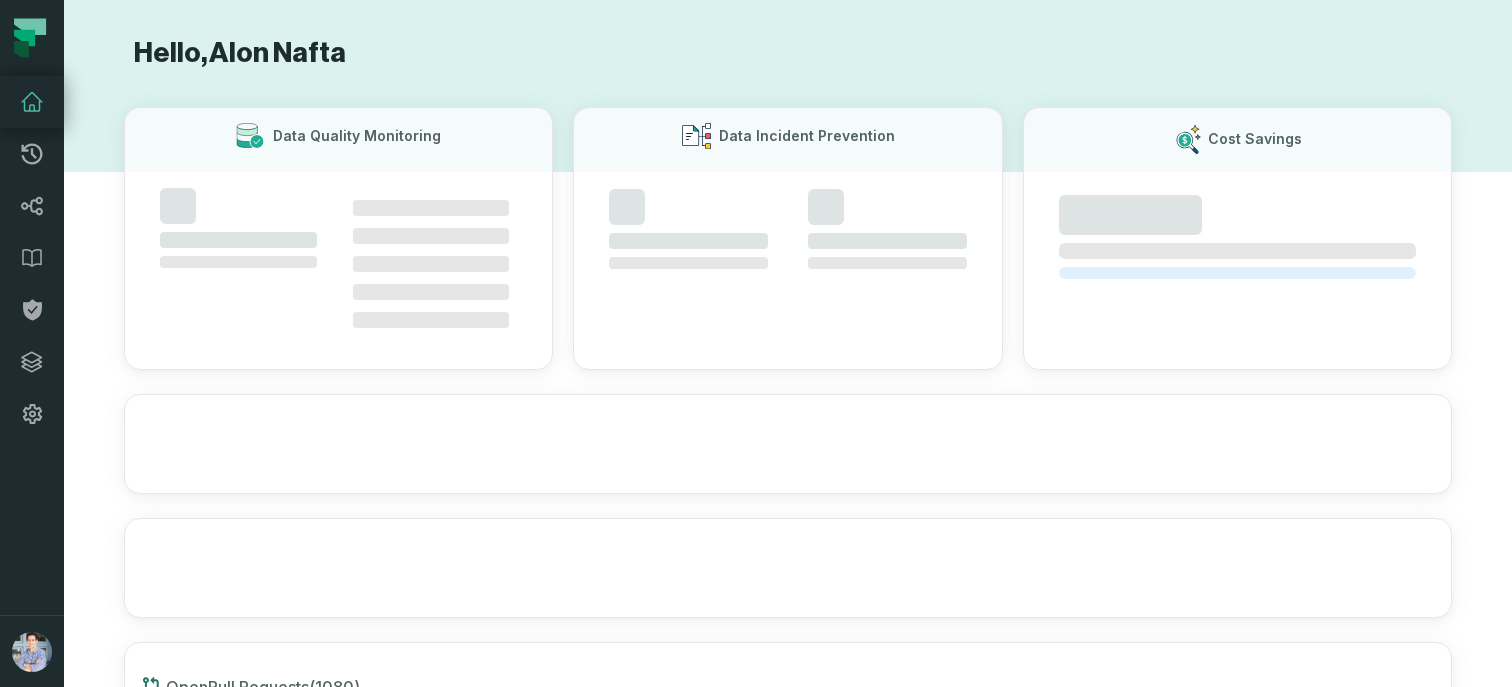 scroll, scrollTop: 0, scrollLeft: 0, axis: both 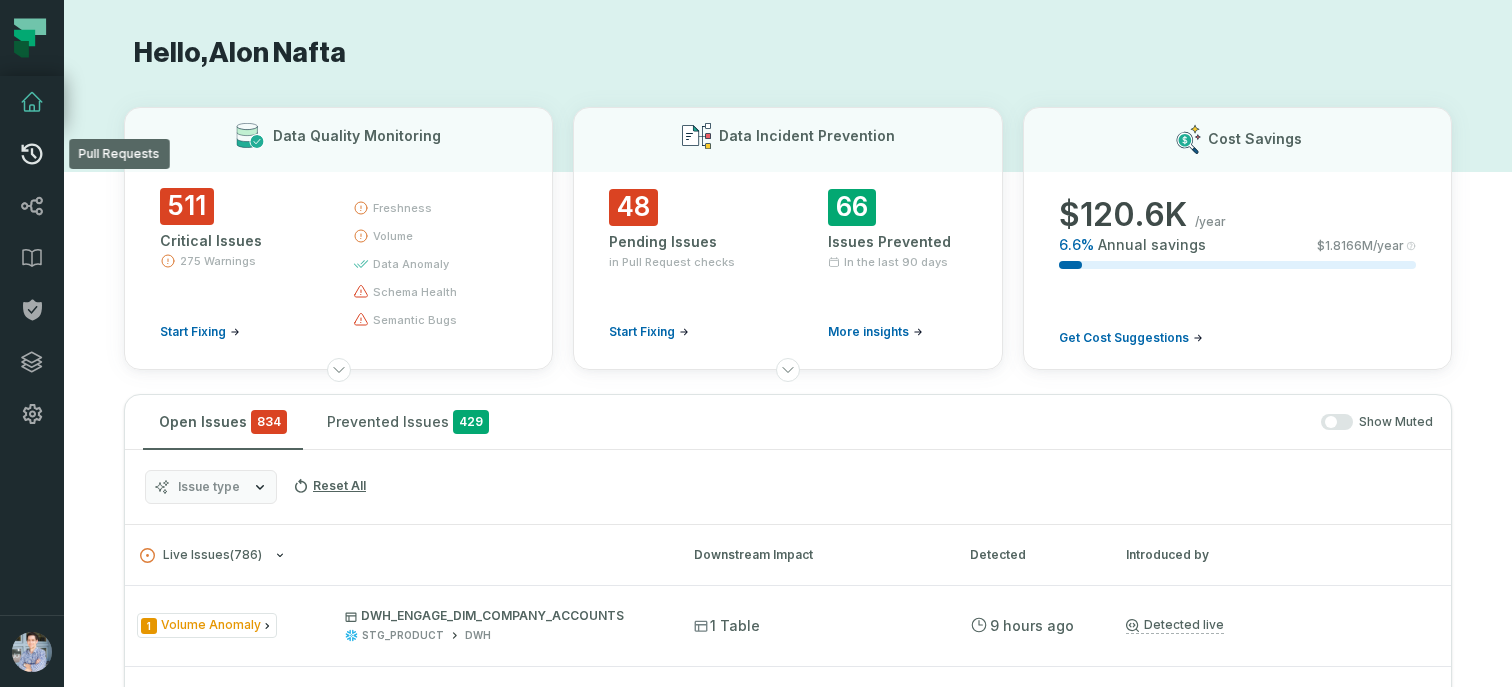 click on "Pull Requests" at bounding box center [32, 154] 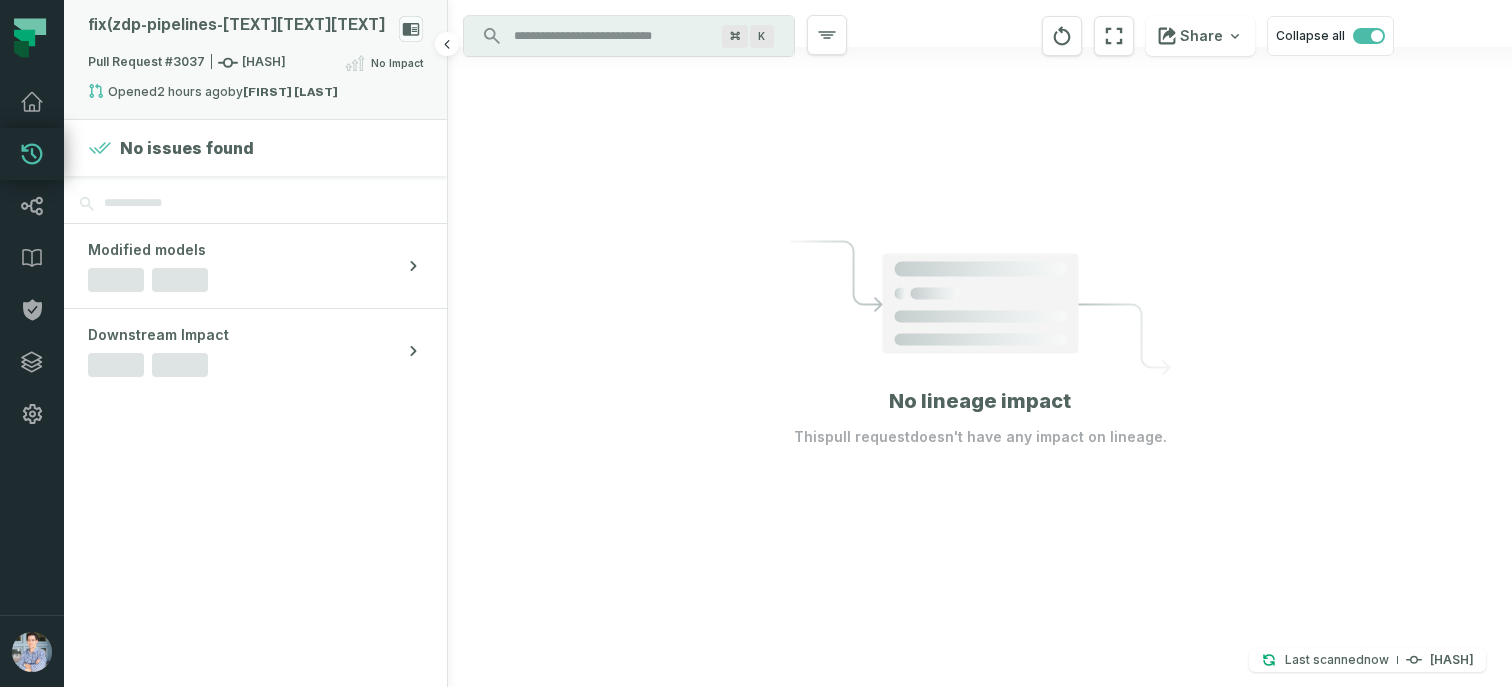 click on "[DATE] [TIME]" at bounding box center (236, 25) 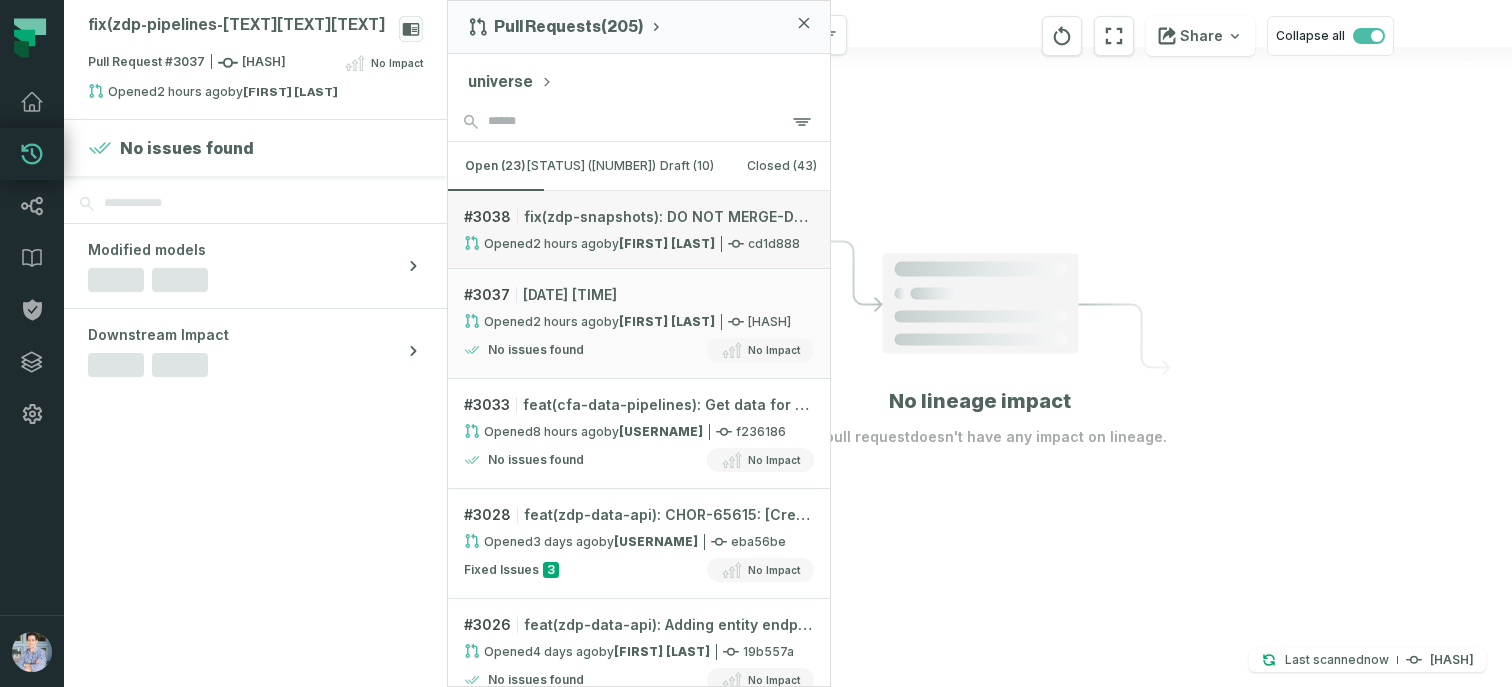 click on "fix(zdp-snapshots): DO NOT MERGE-Dummy PR for foundational.io tests." at bounding box center (669, 217) 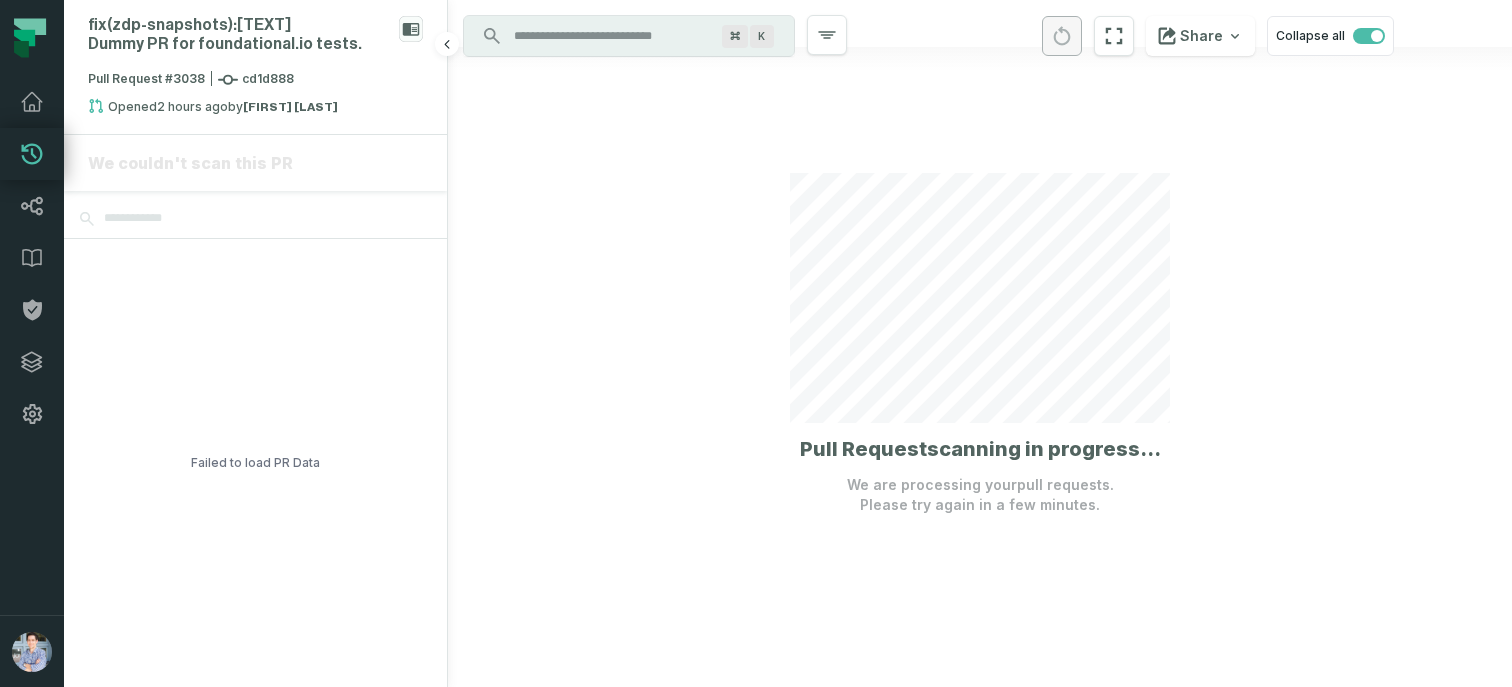 click on "Failed to load PR Data" at bounding box center [255, 463] 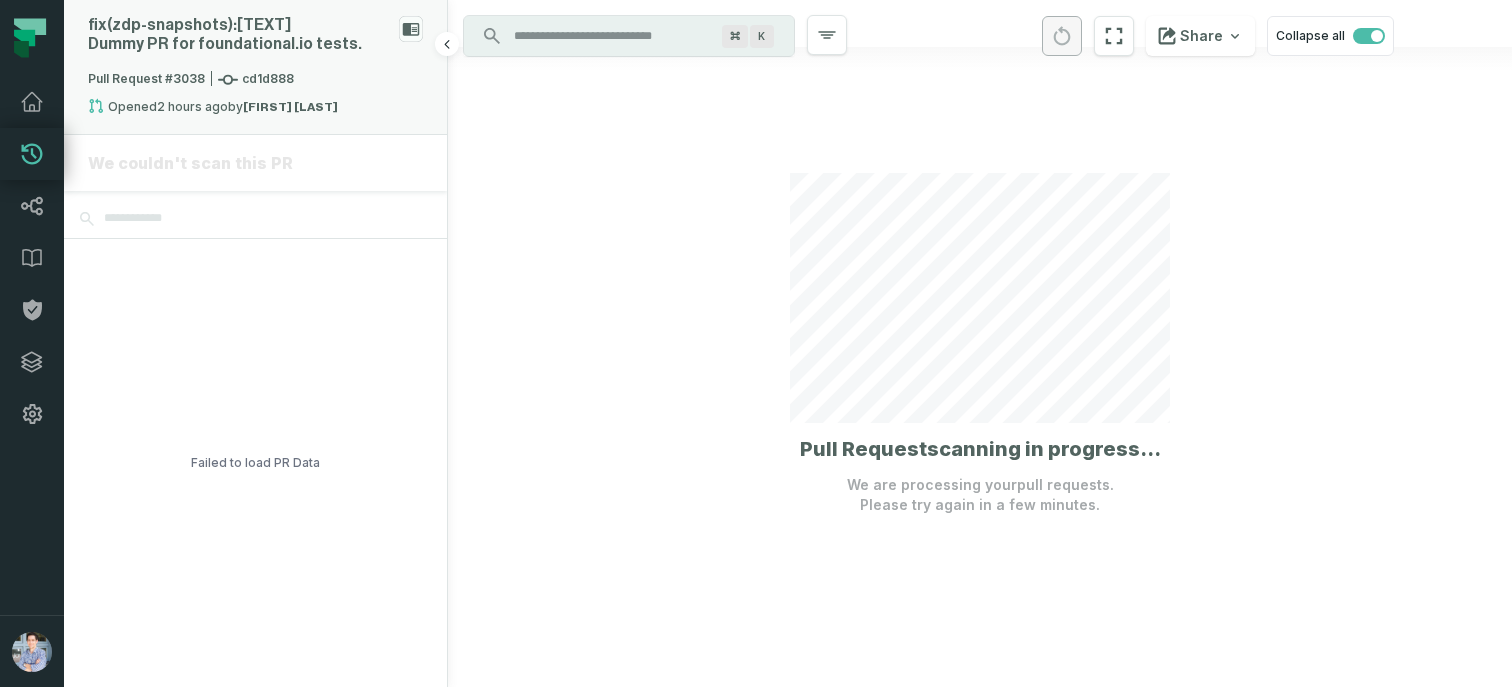 click on "fix(zdp- snapshots):  DO NOT MERGE- Dummy PR for foundational.io tests." at bounding box center [239, 35] 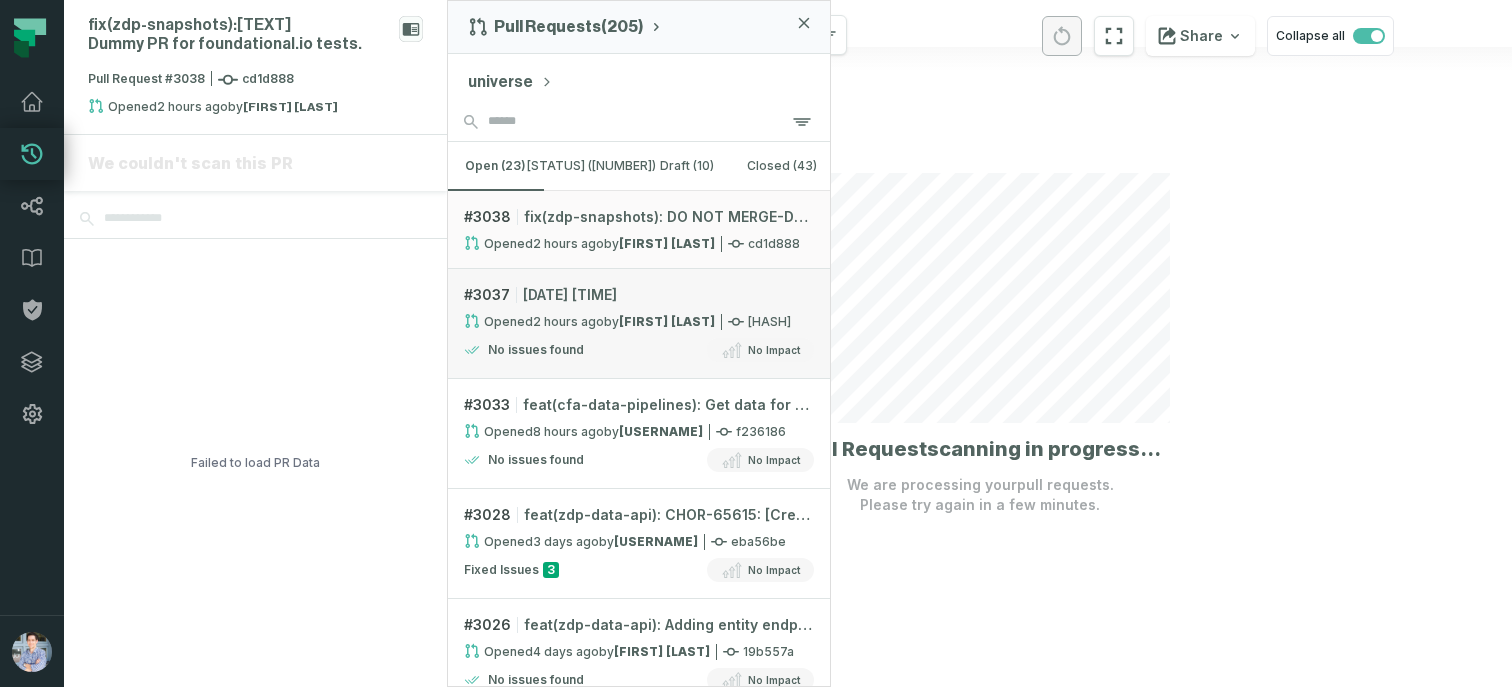 click on "fix(zdp-pipelines-dataflow): DO NOT MERGE-Dummy PR for foundational.i…" at bounding box center [570, 295] 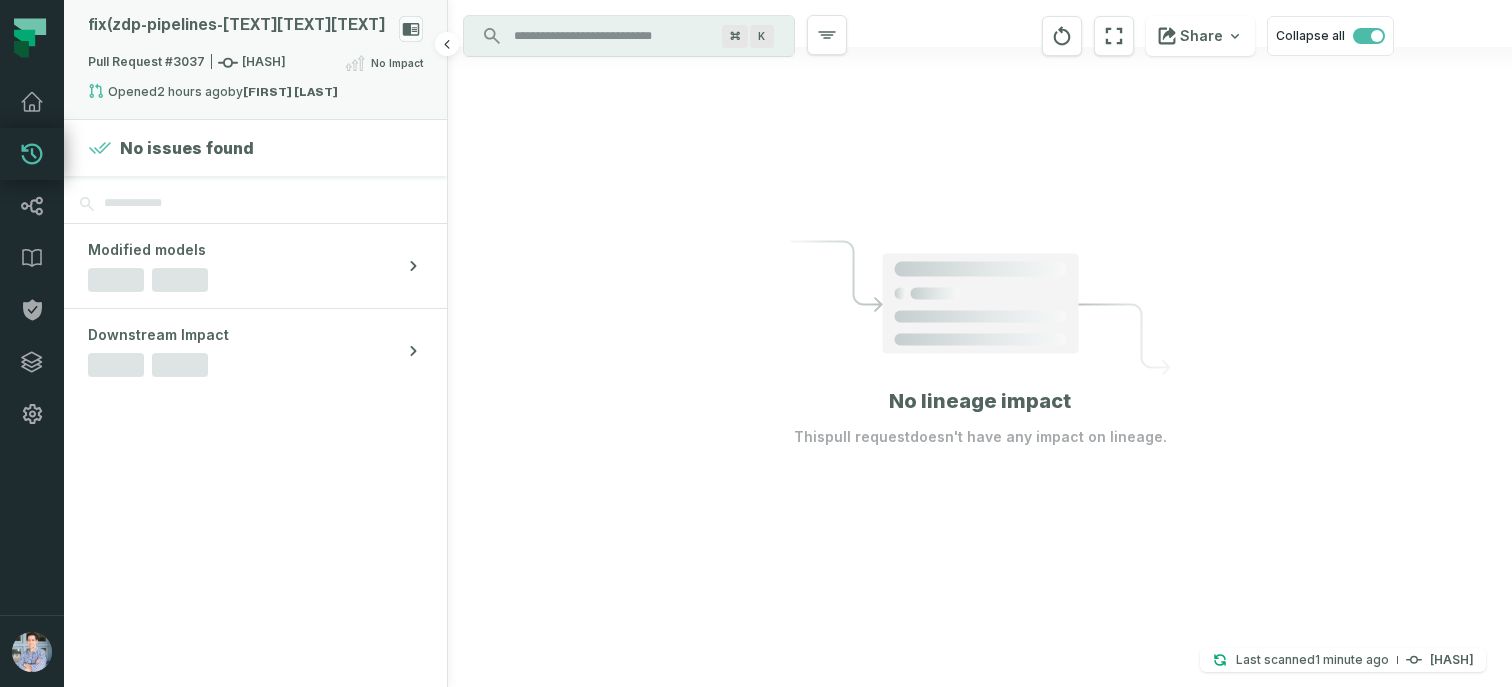 click on "fix(zdp- pipelines- dataflow):  DO NOT MERGE- Dummy PR for foundational.i…" at bounding box center [236, 25] 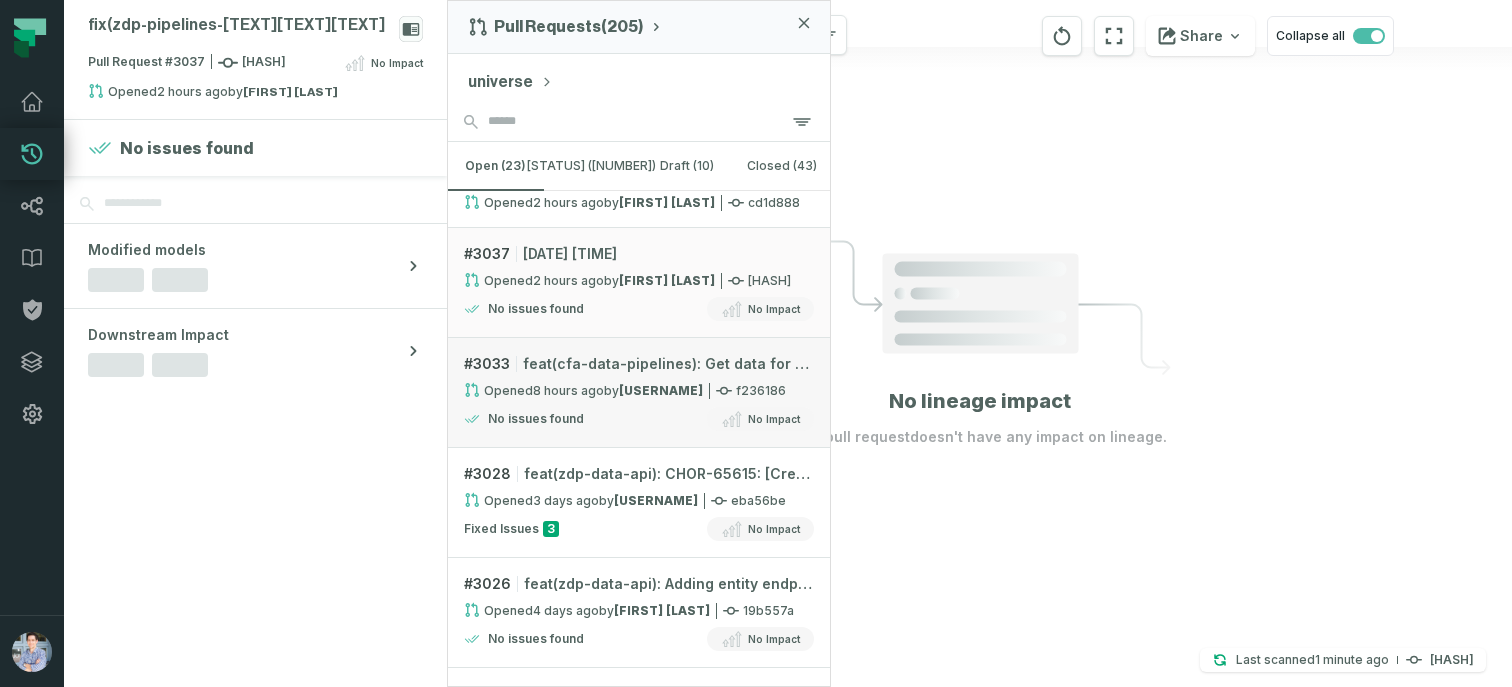 scroll, scrollTop: 0, scrollLeft: 0, axis: both 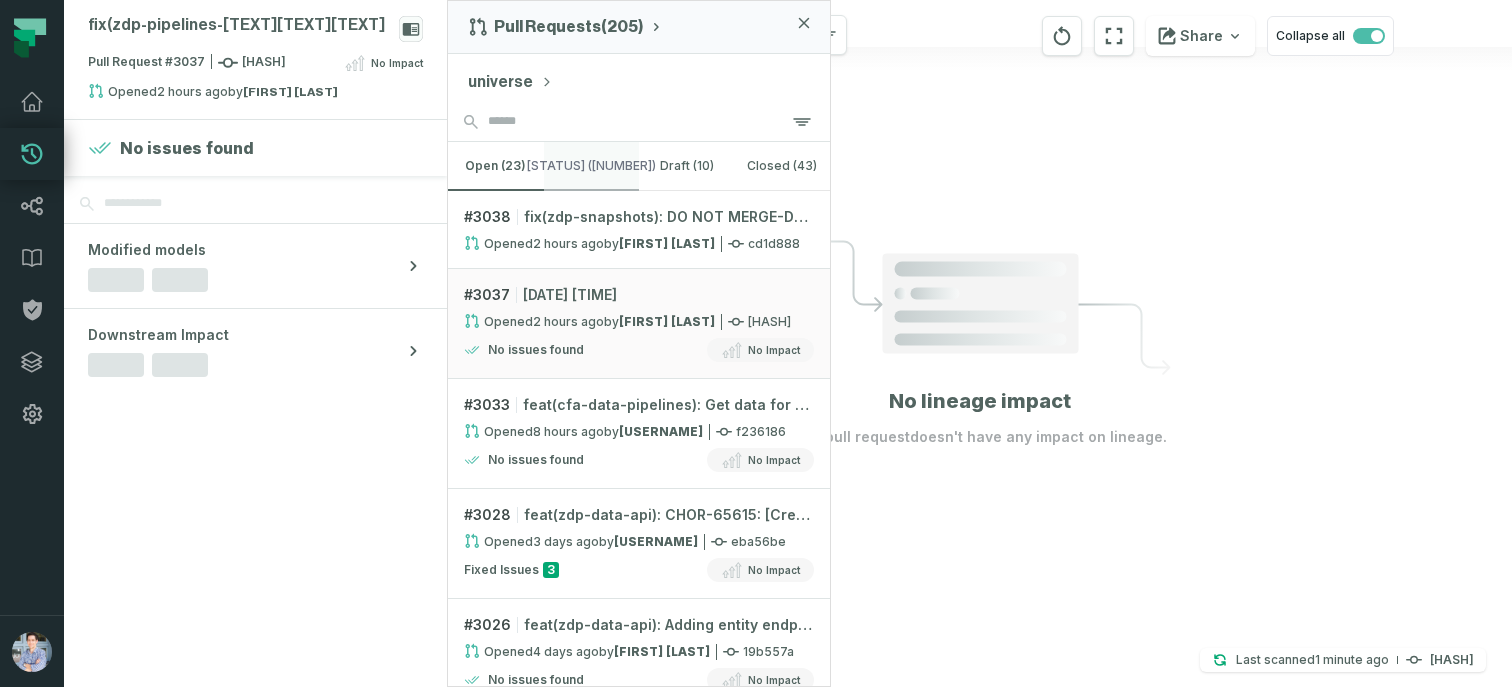 click on "merged ([NUMBER])" at bounding box center [592, 166] 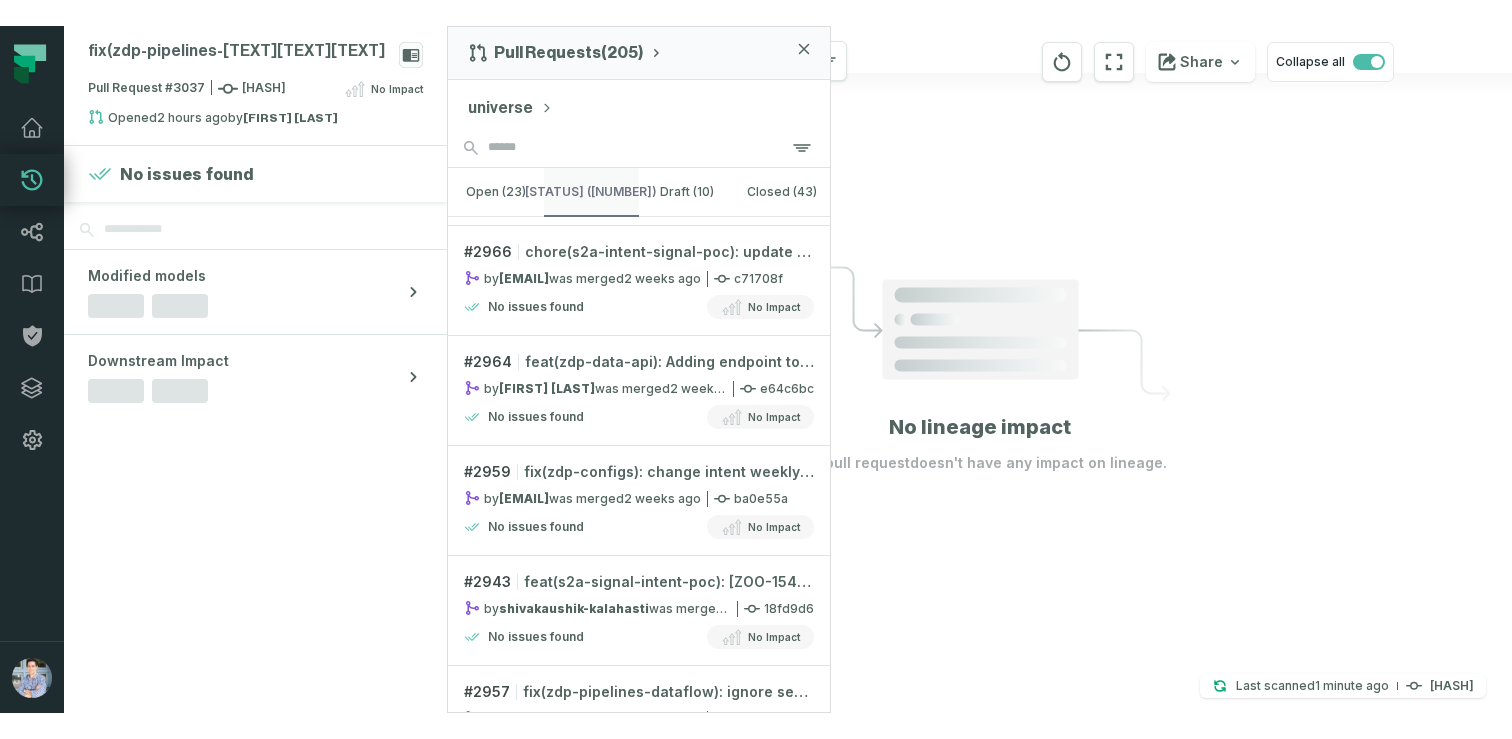 scroll, scrollTop: 4895, scrollLeft: 0, axis: vertical 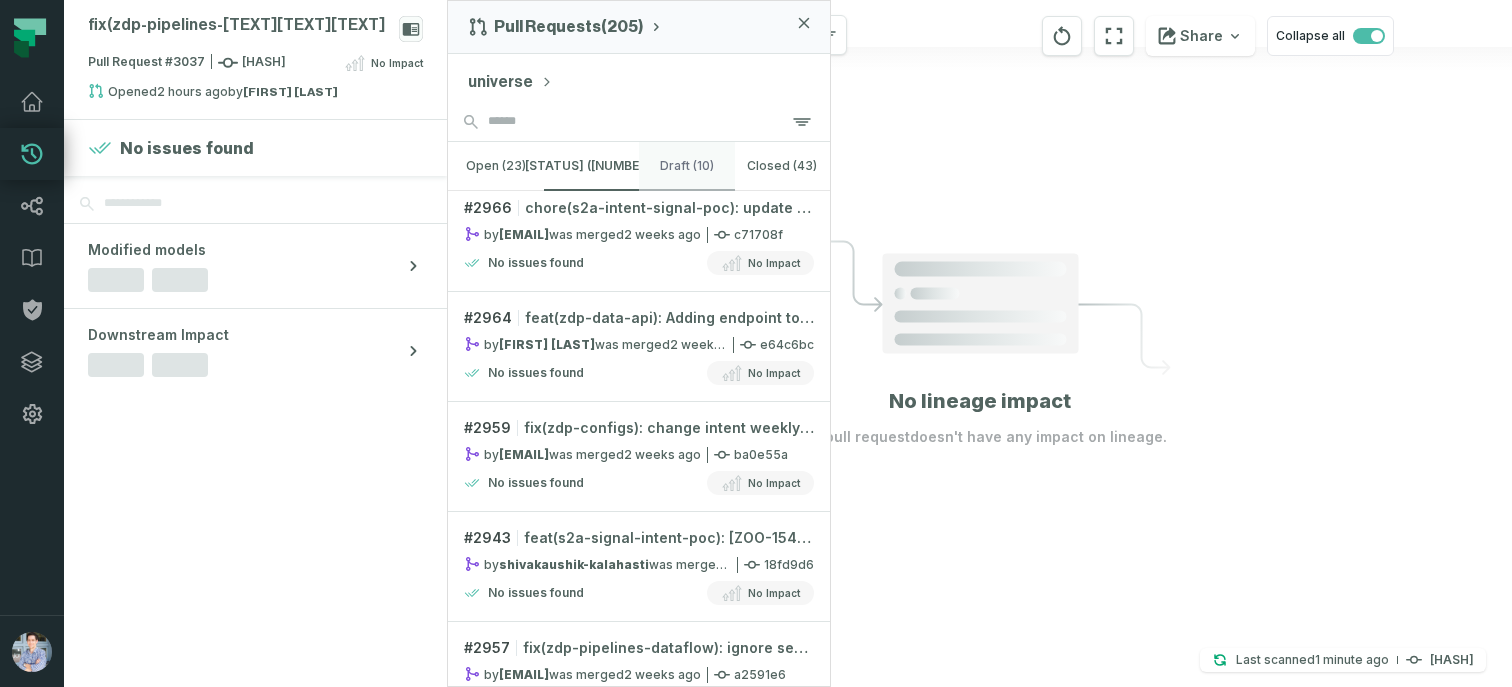 click on "draft (10)" at bounding box center (687, 166) 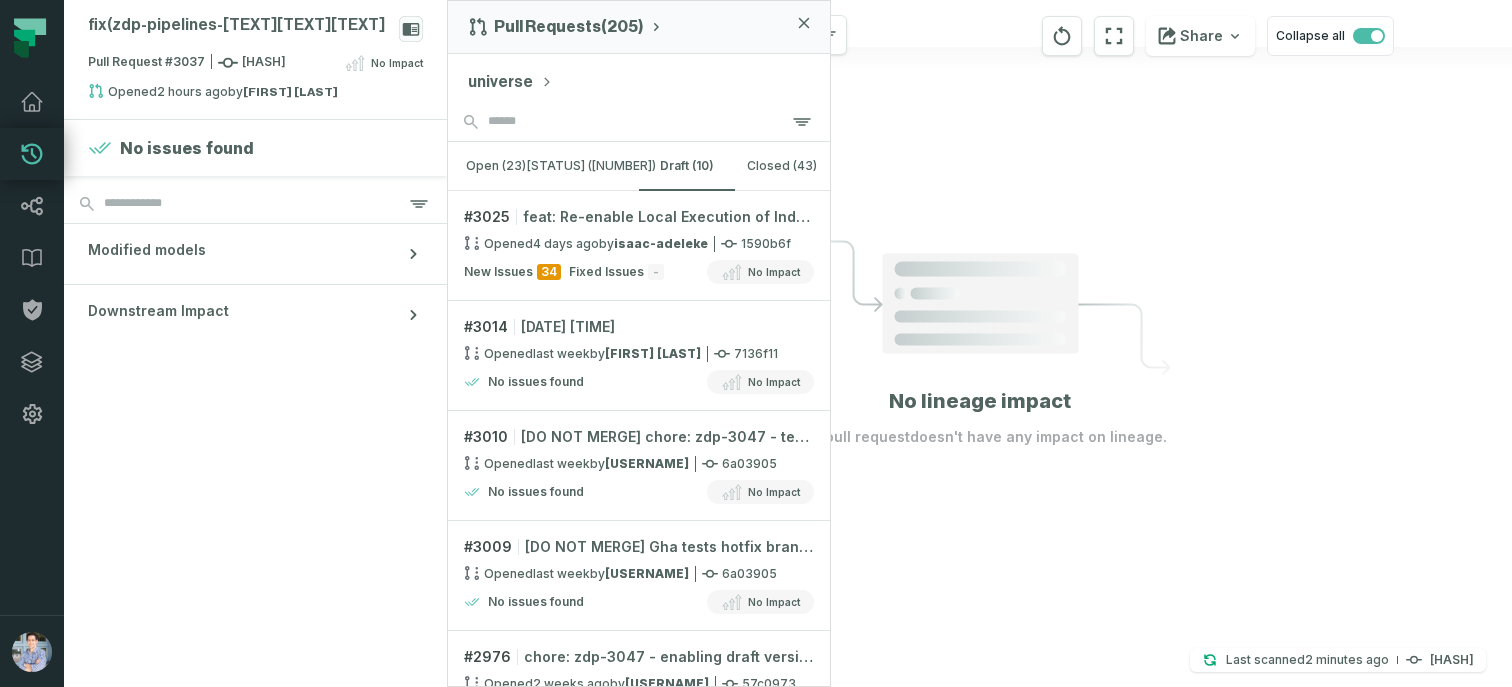 click on "No issues found Modified models Downstream Impact" at bounding box center (255, 403) 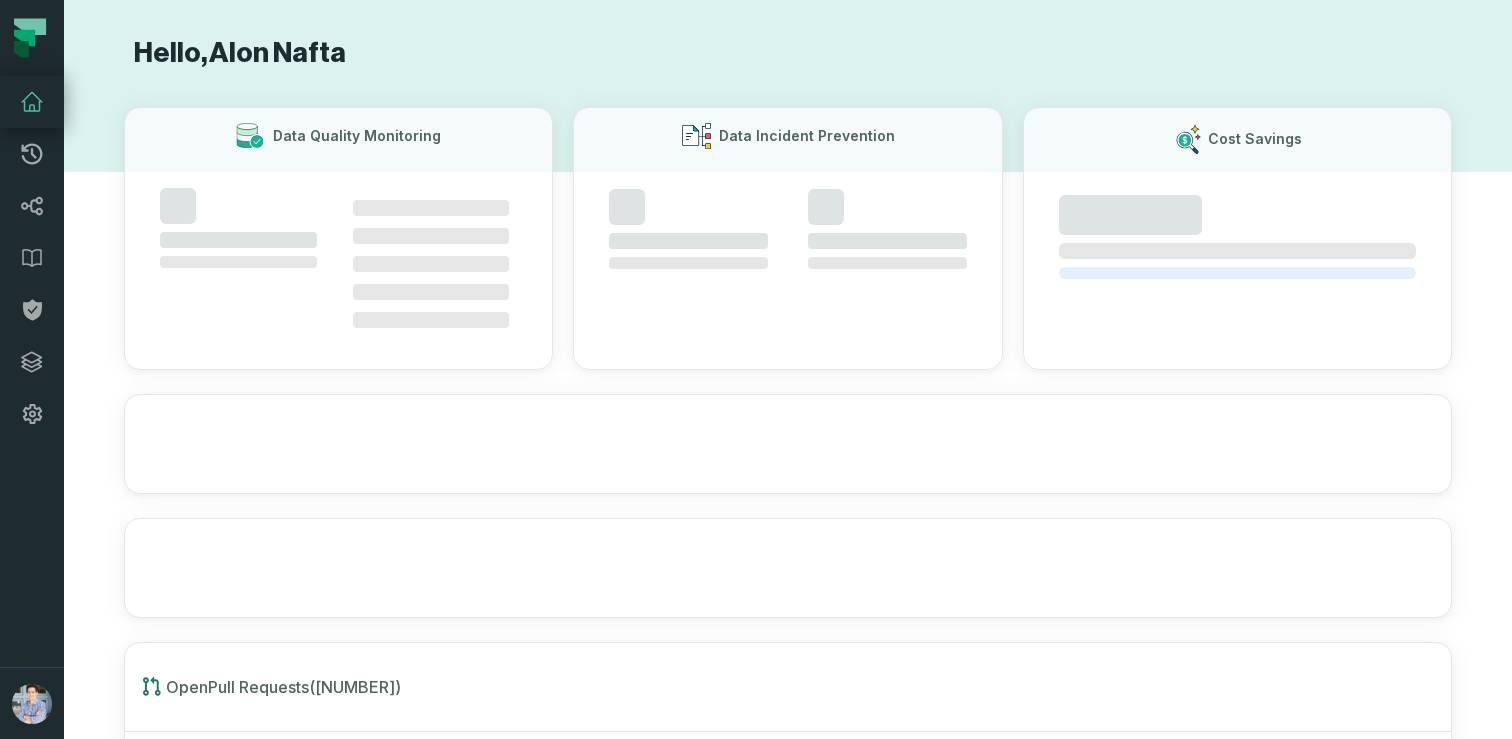 scroll, scrollTop: 0, scrollLeft: 0, axis: both 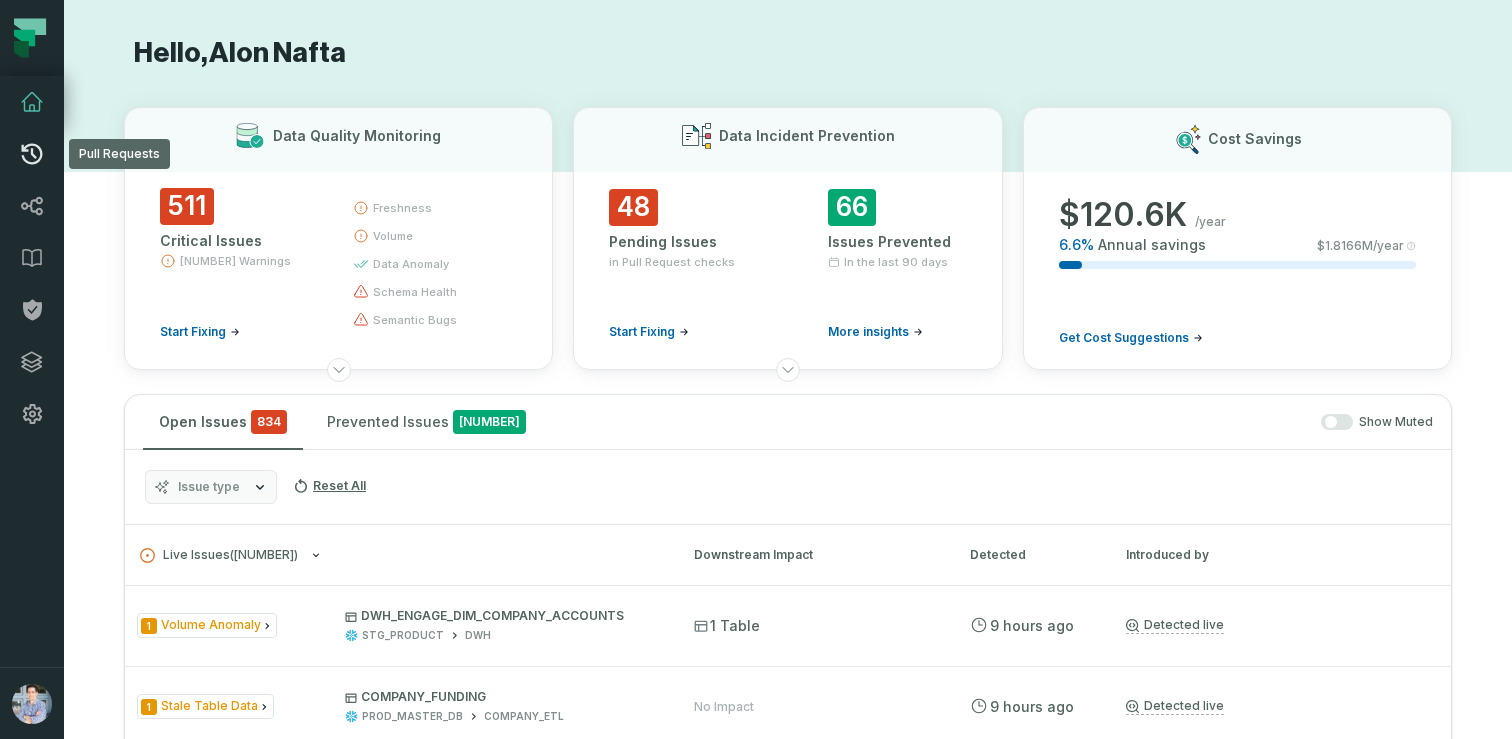 click 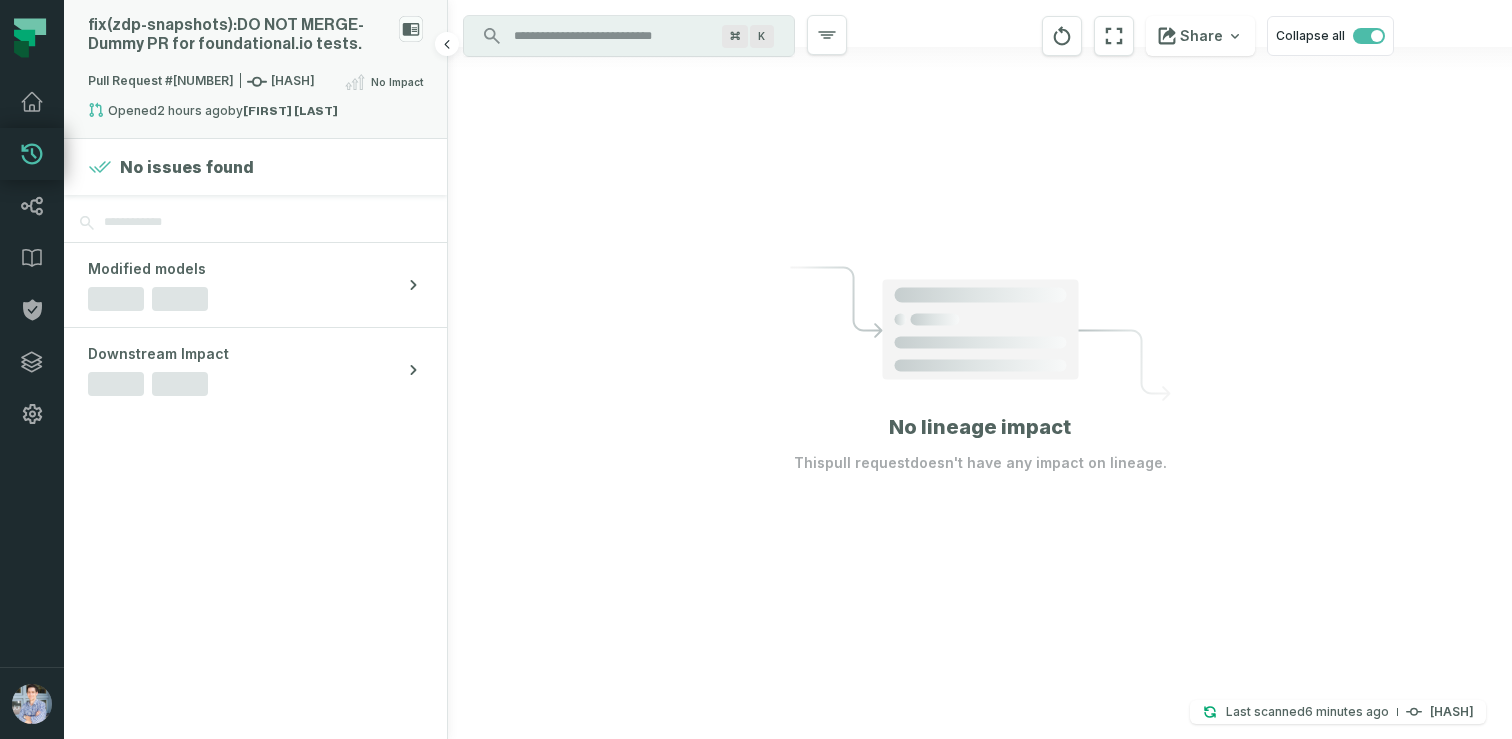 click 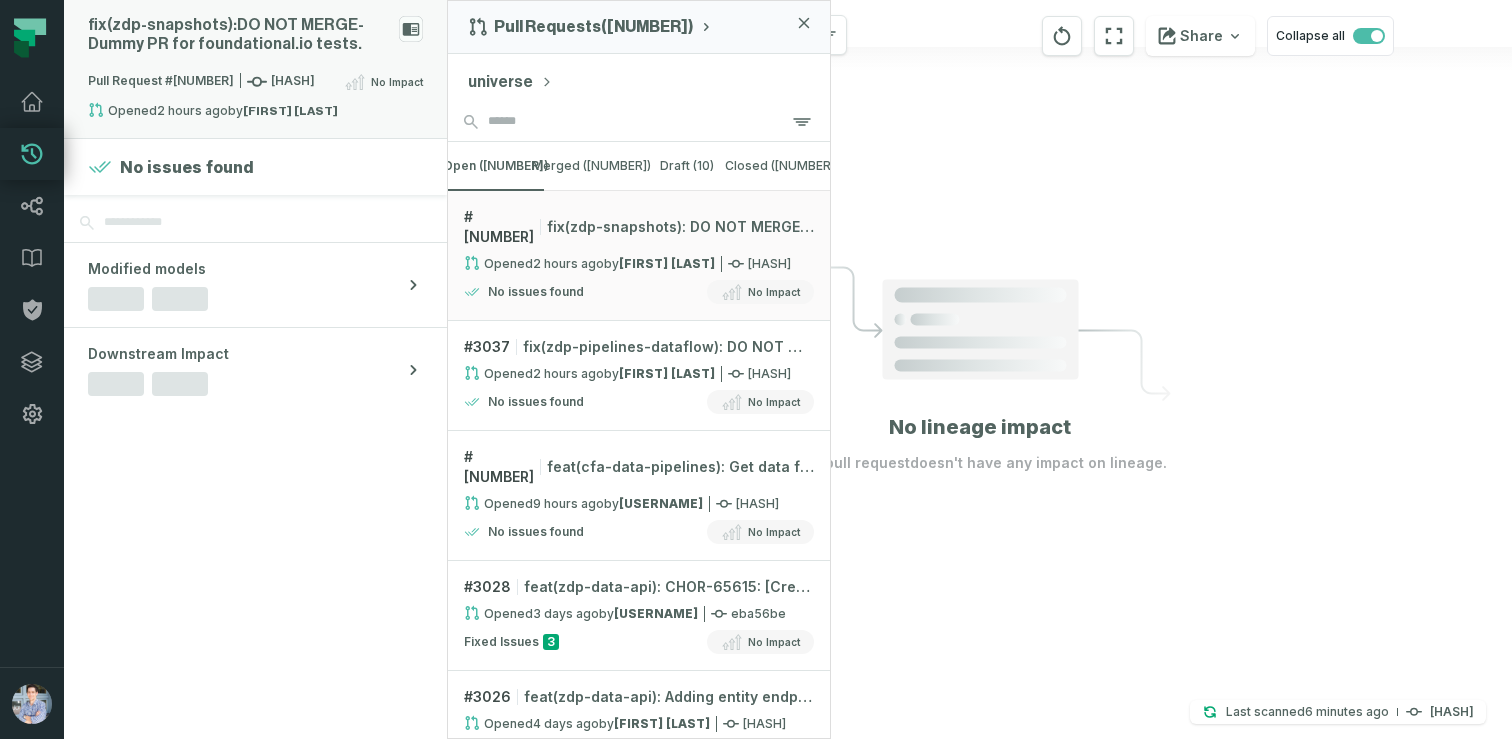 click on "fix(zdp- snapshots):  DO NOT MERGE- Dummy PR for foundational.io tests." at bounding box center (239, 35) 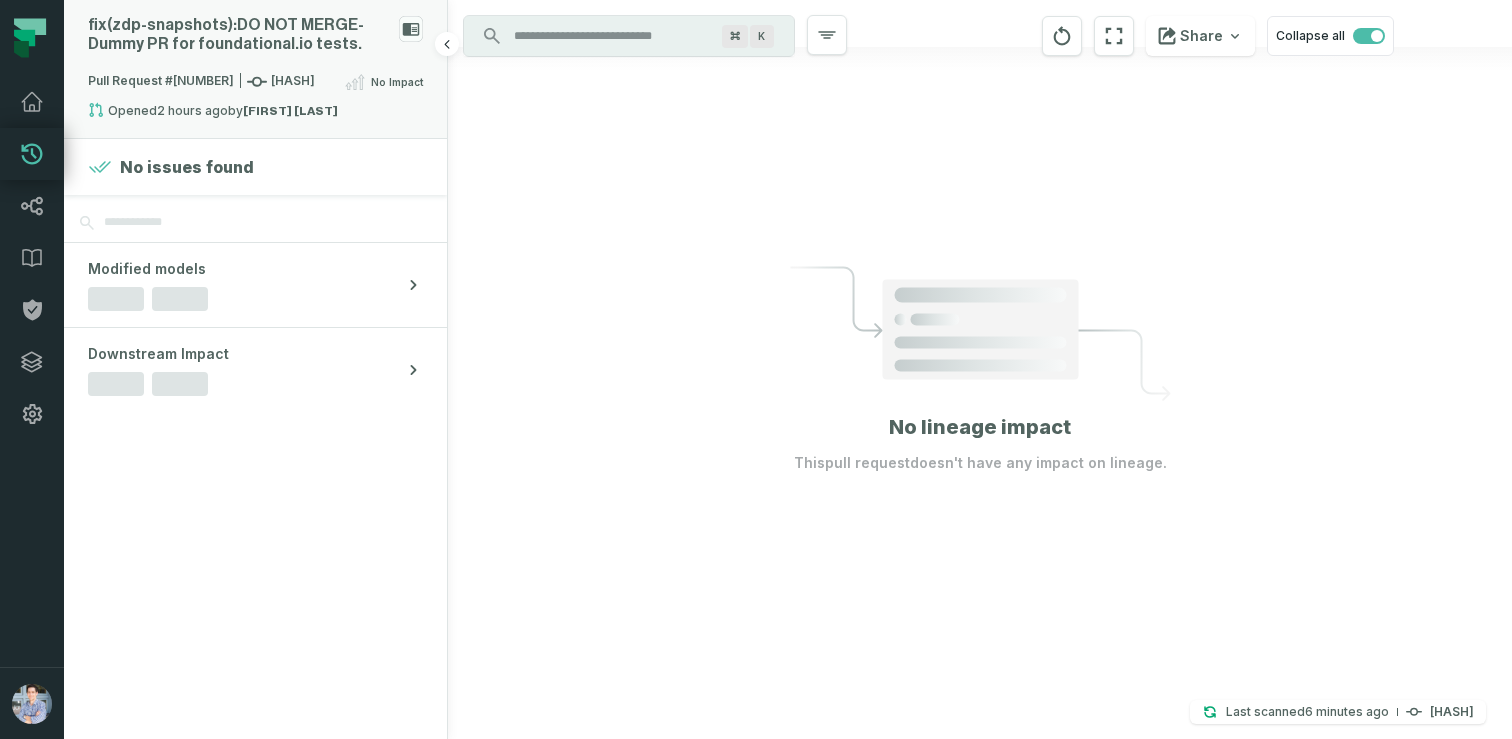 click on "fix(zdp- snapshots):  DO NOT MERGE- Dummy PR for foundational.io tests." at bounding box center (255, 43) 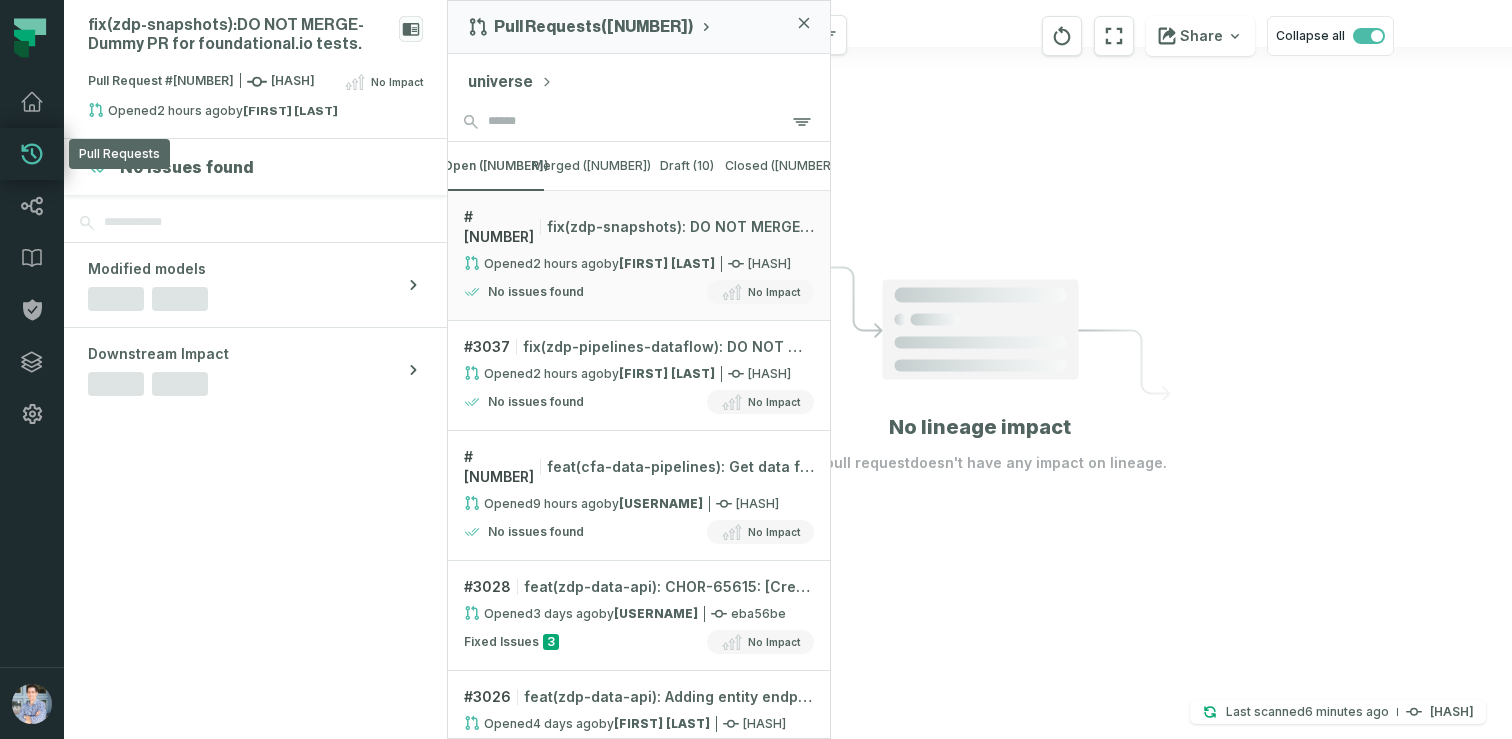 click on "No issues found Modified models Downstream Impact" at bounding box center [255, 439] 